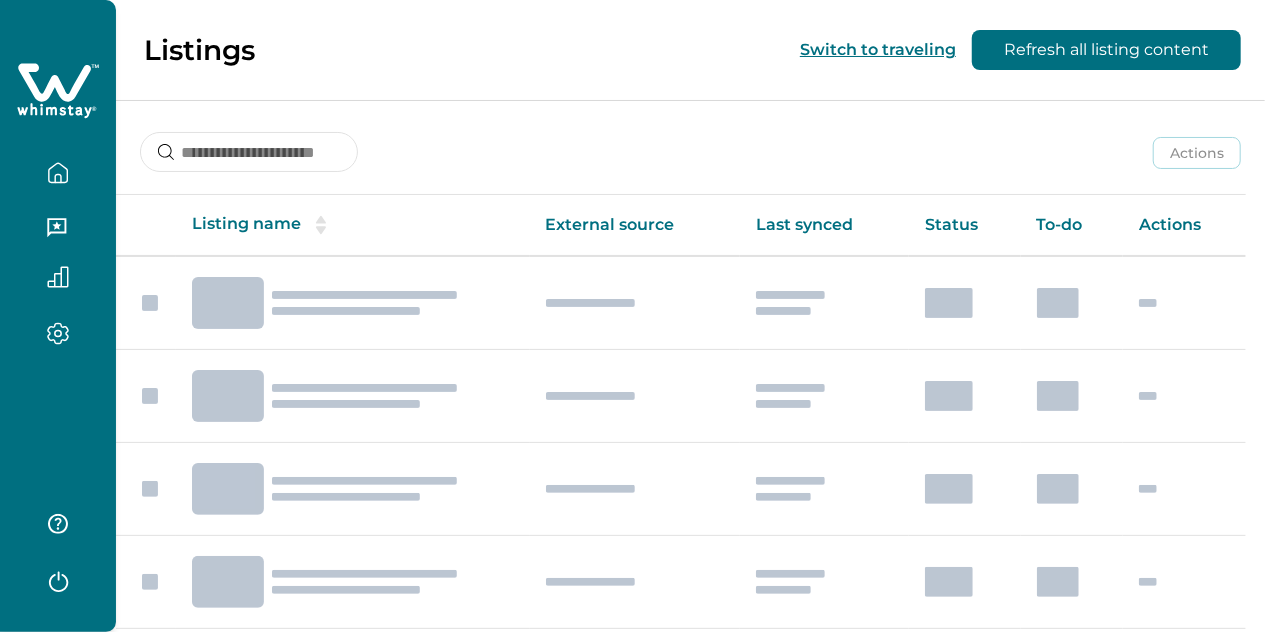 scroll, scrollTop: 0, scrollLeft: 0, axis: both 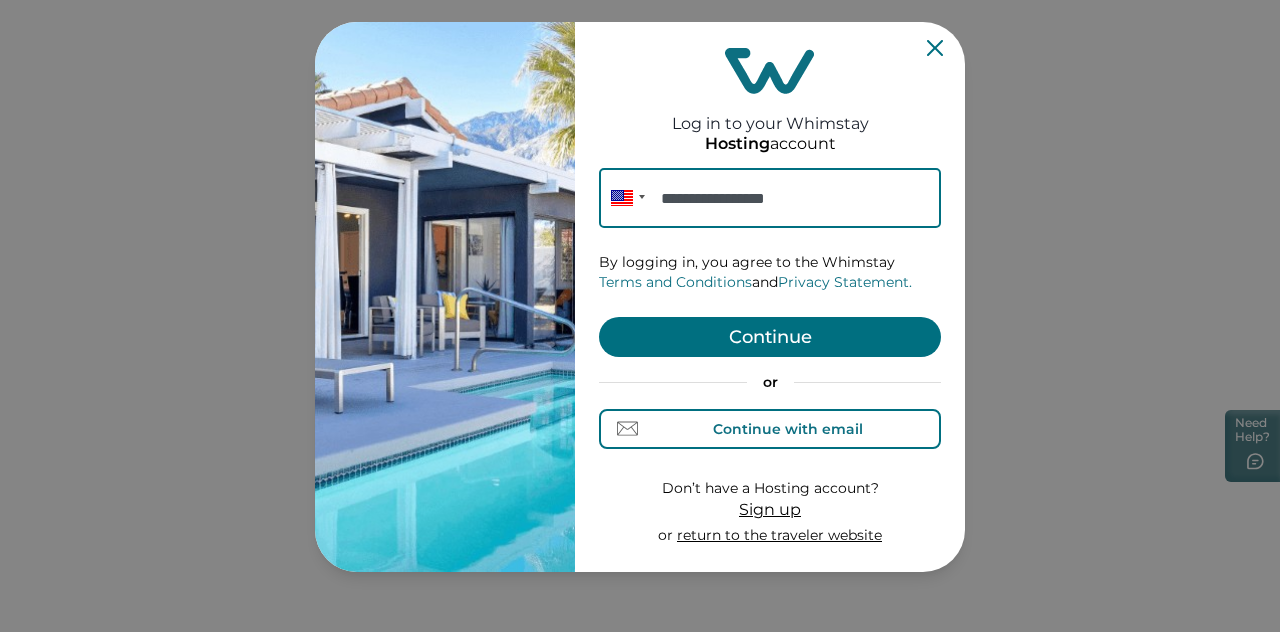 type on "**********" 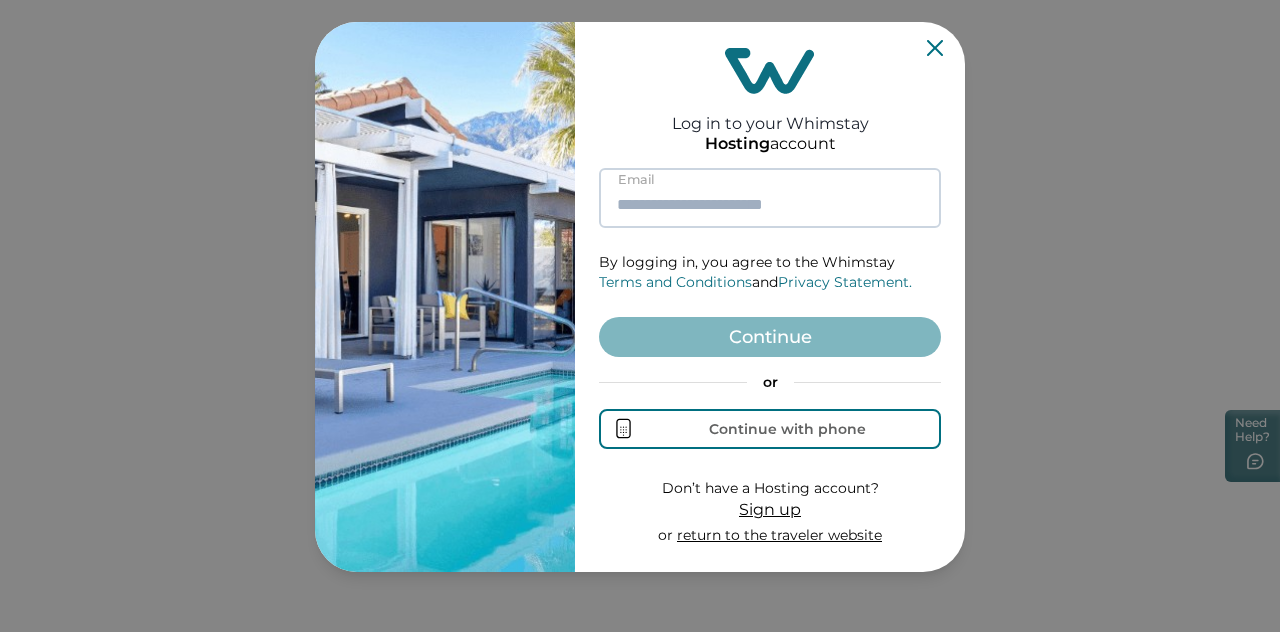 click at bounding box center (770, 198) 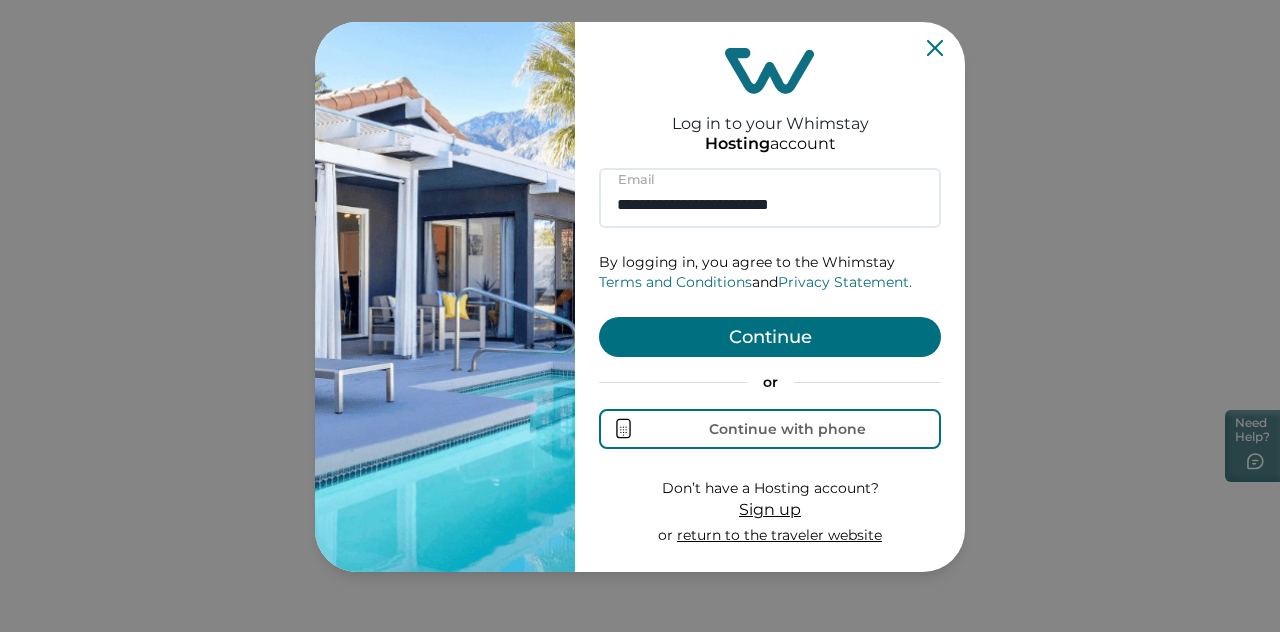 click on "Continue" at bounding box center (770, 337) 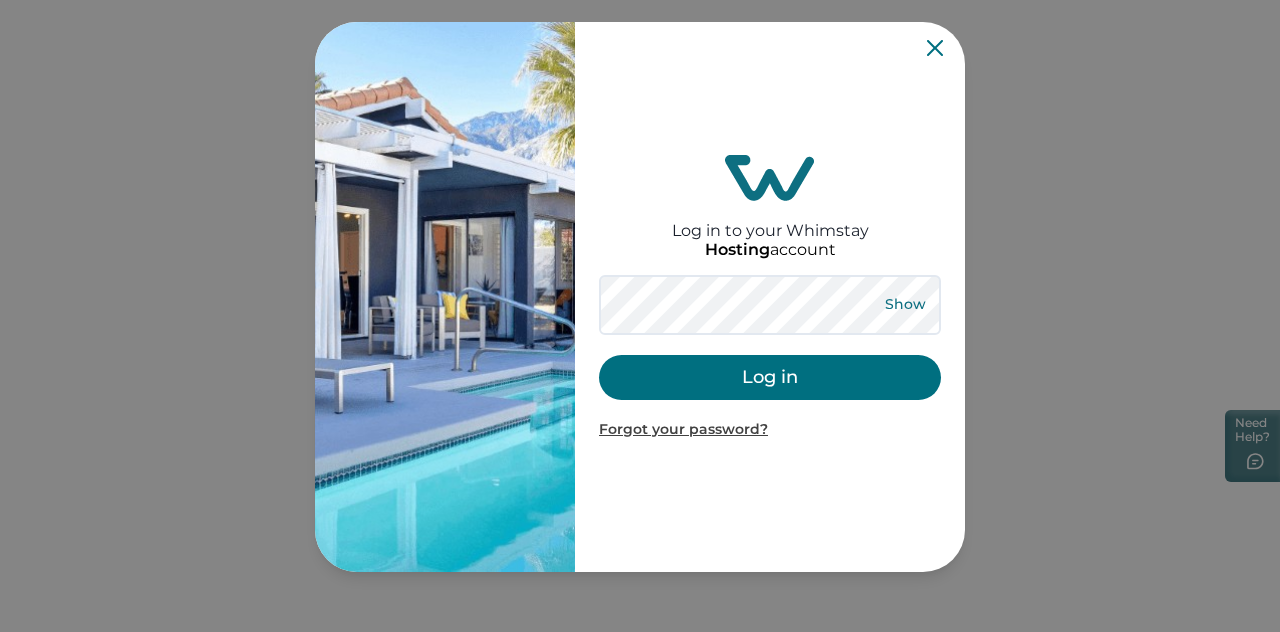 click on "Show" at bounding box center [905, 305] 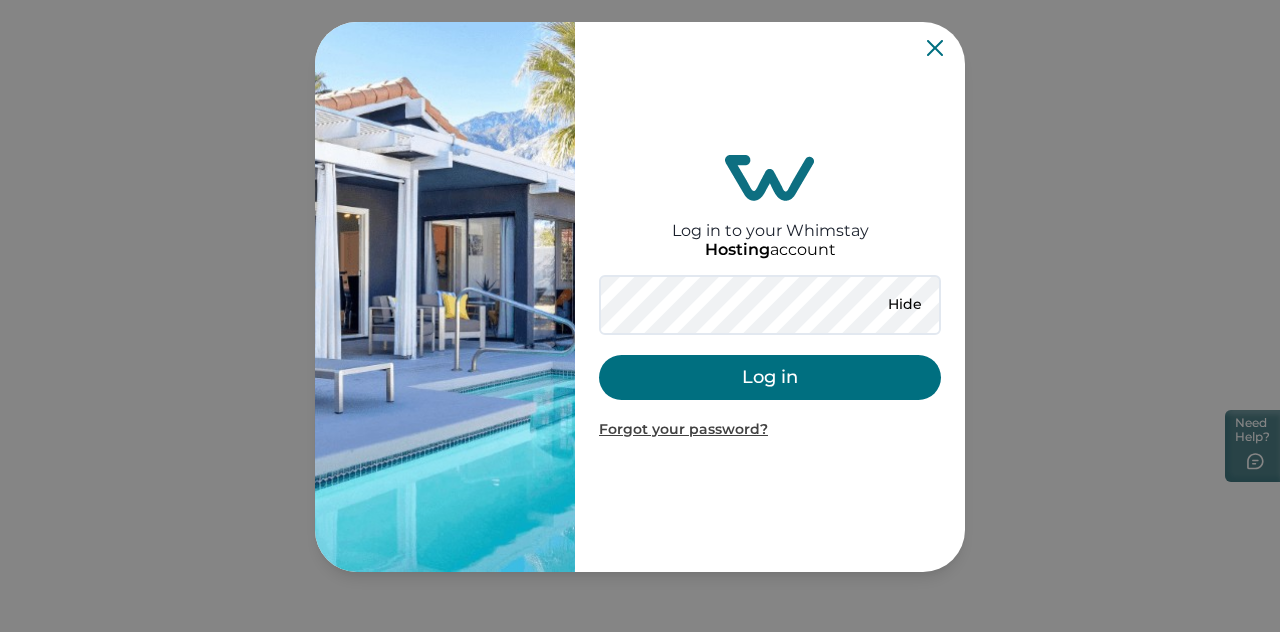 click on "Log in" at bounding box center [770, 377] 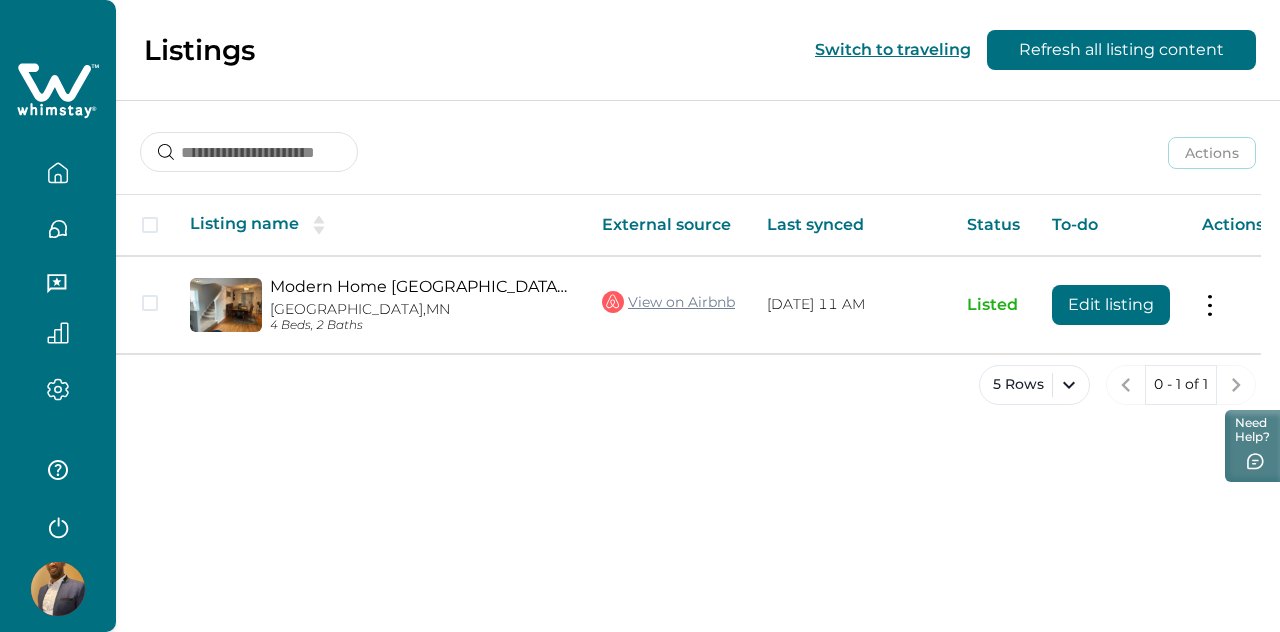 click 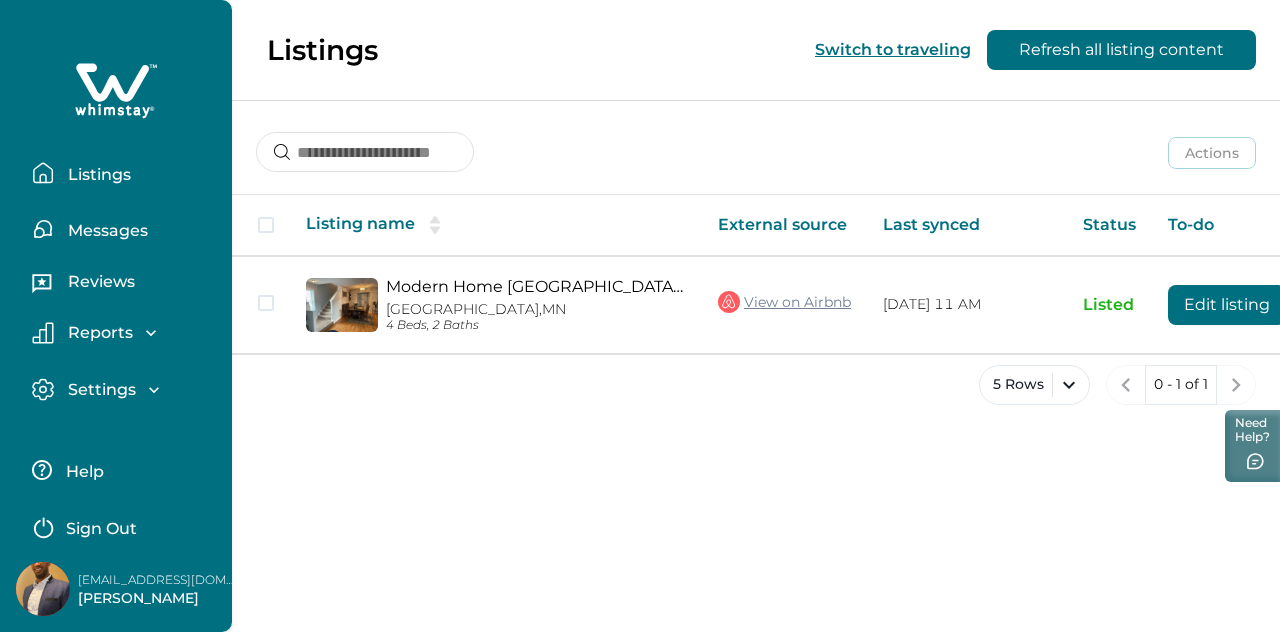 click on "Messages" at bounding box center [105, 231] 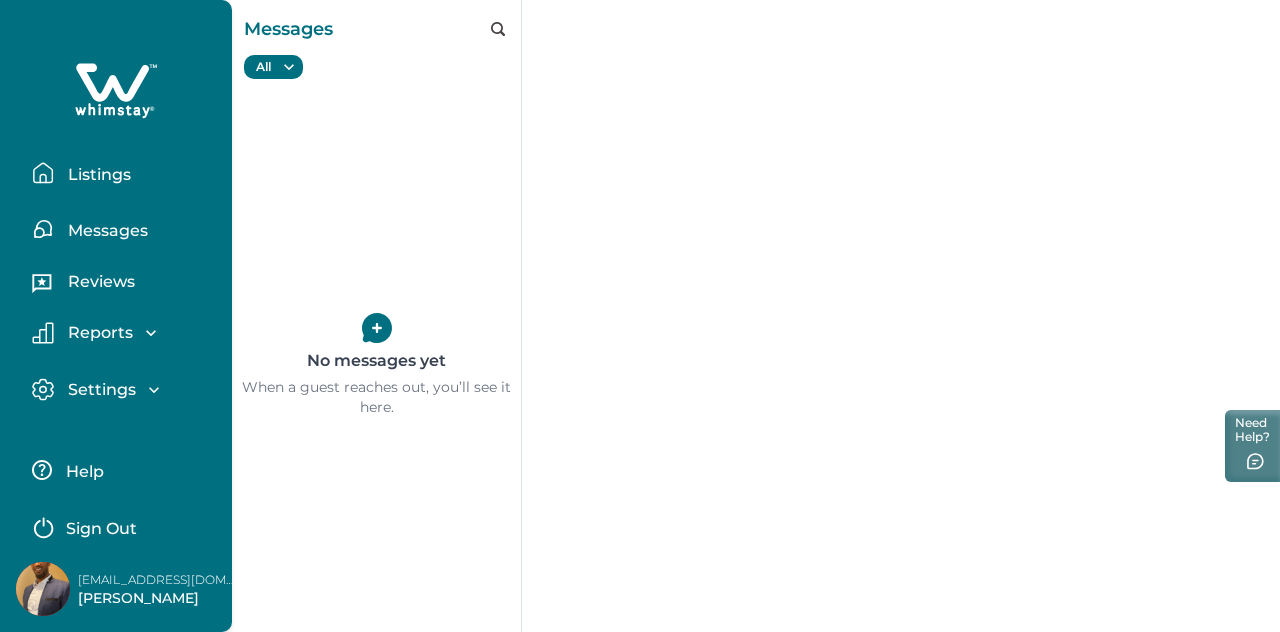 click 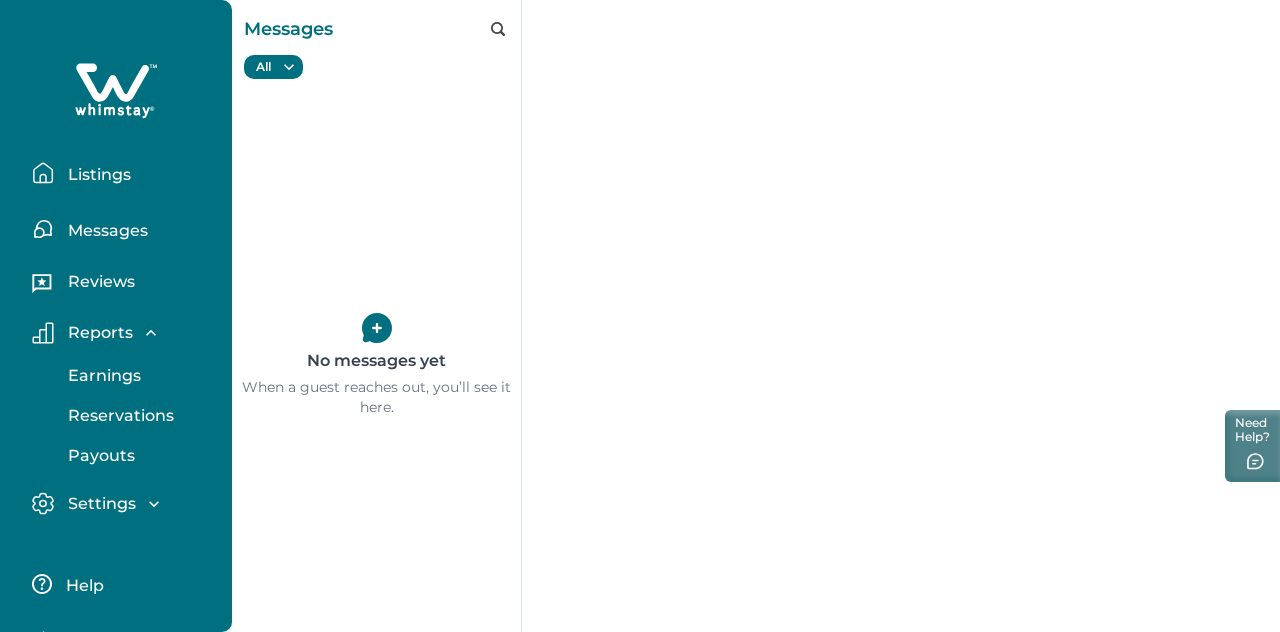 click on "Reports" at bounding box center [97, 333] 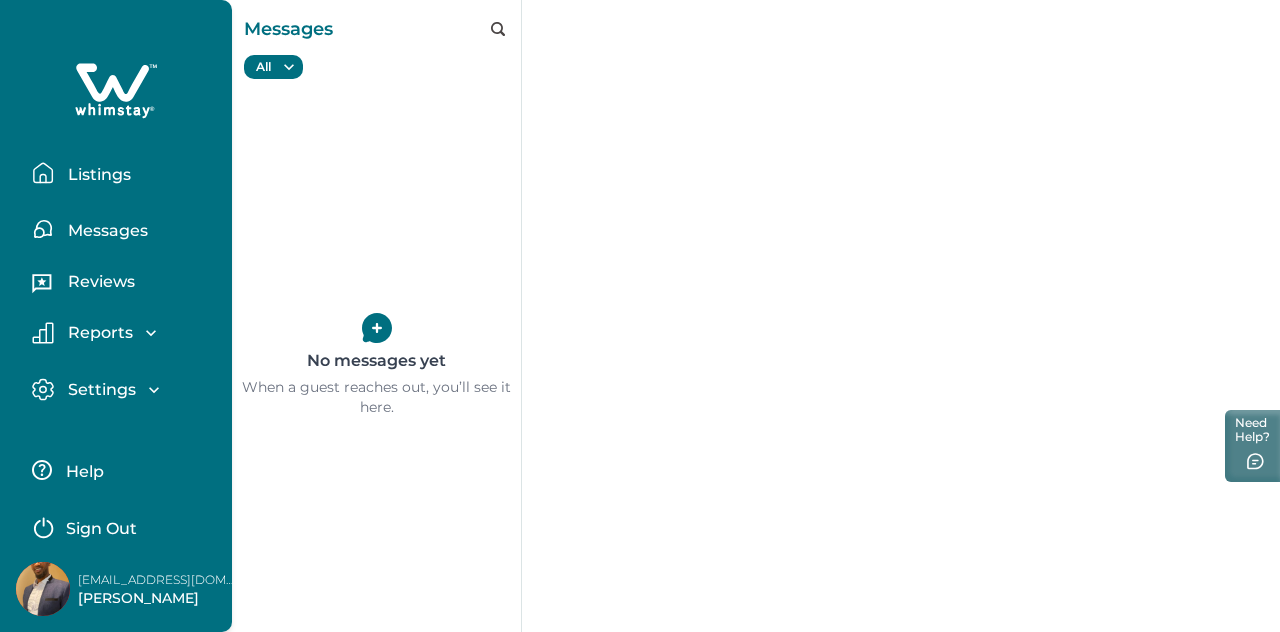 click on "Reports" at bounding box center [97, 333] 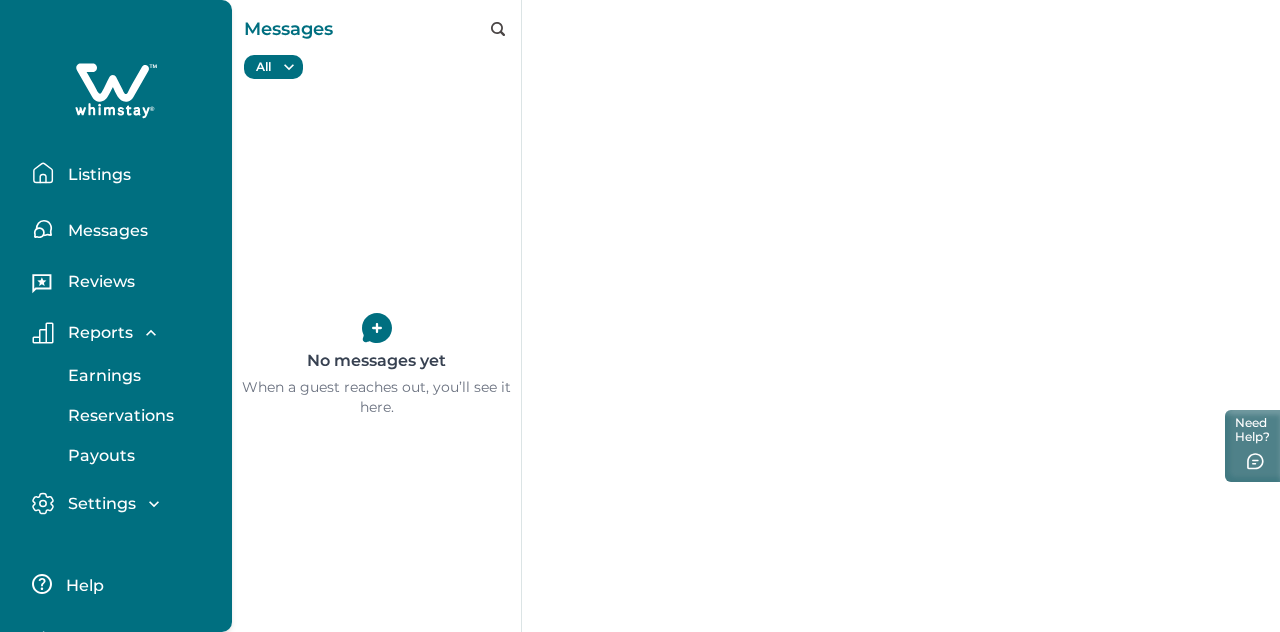 click on "Reservations" at bounding box center [118, 416] 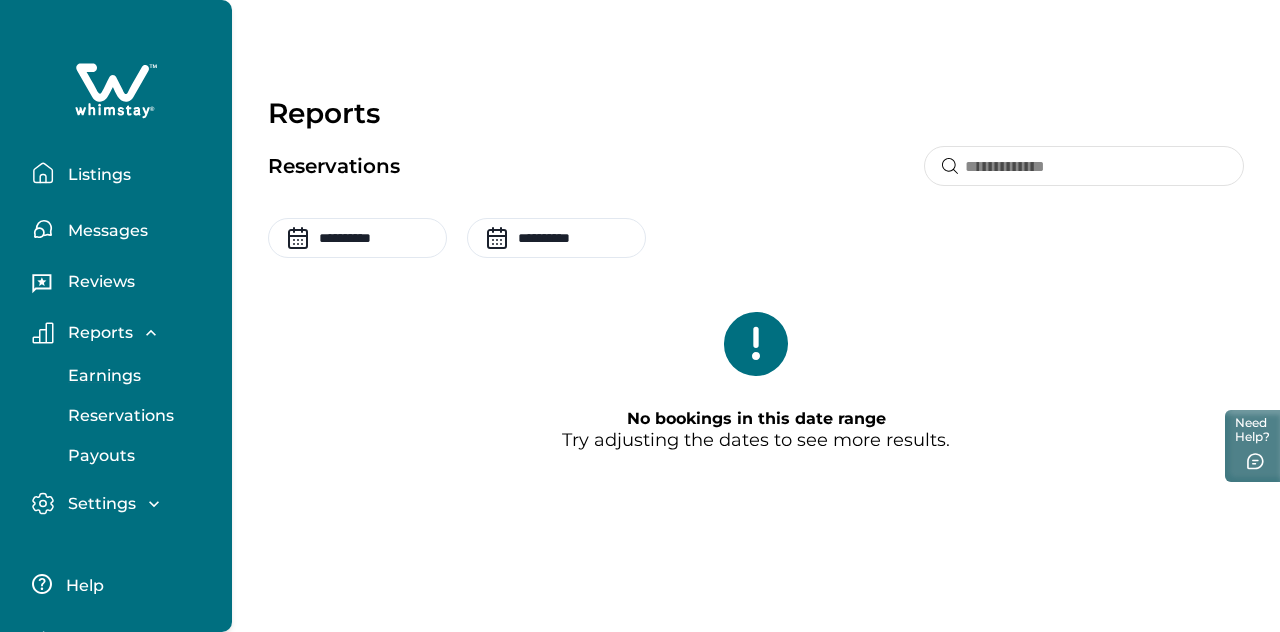 click on "Earnings" at bounding box center [101, 376] 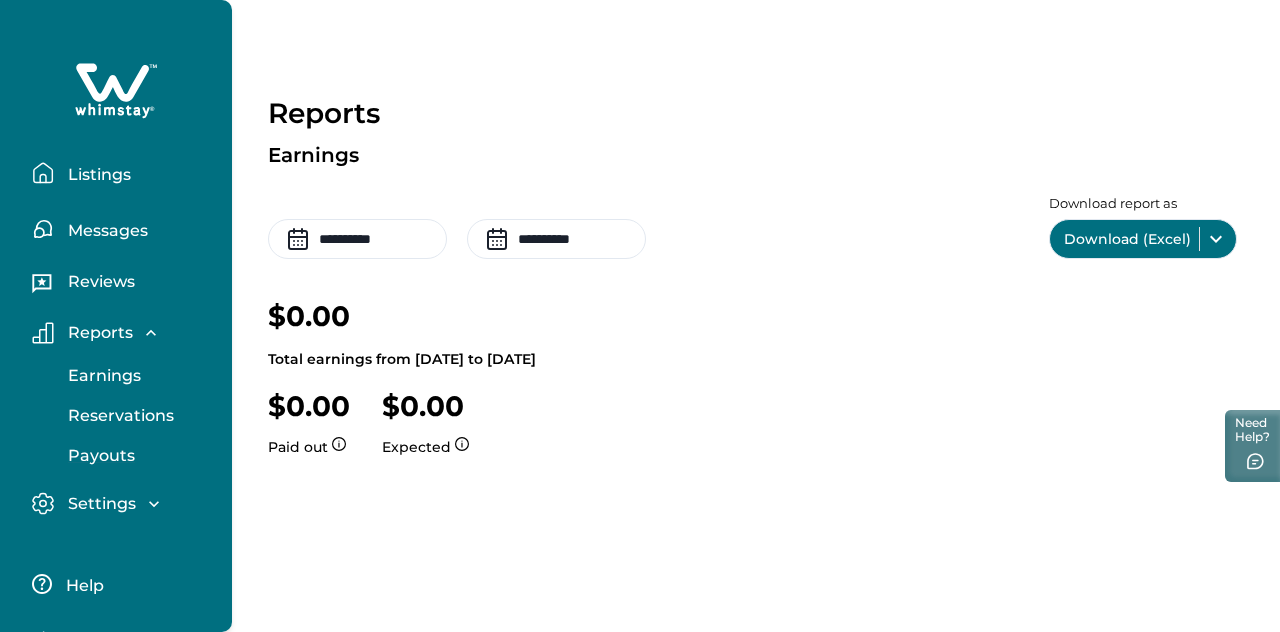 click on "Payouts" at bounding box center (98, 456) 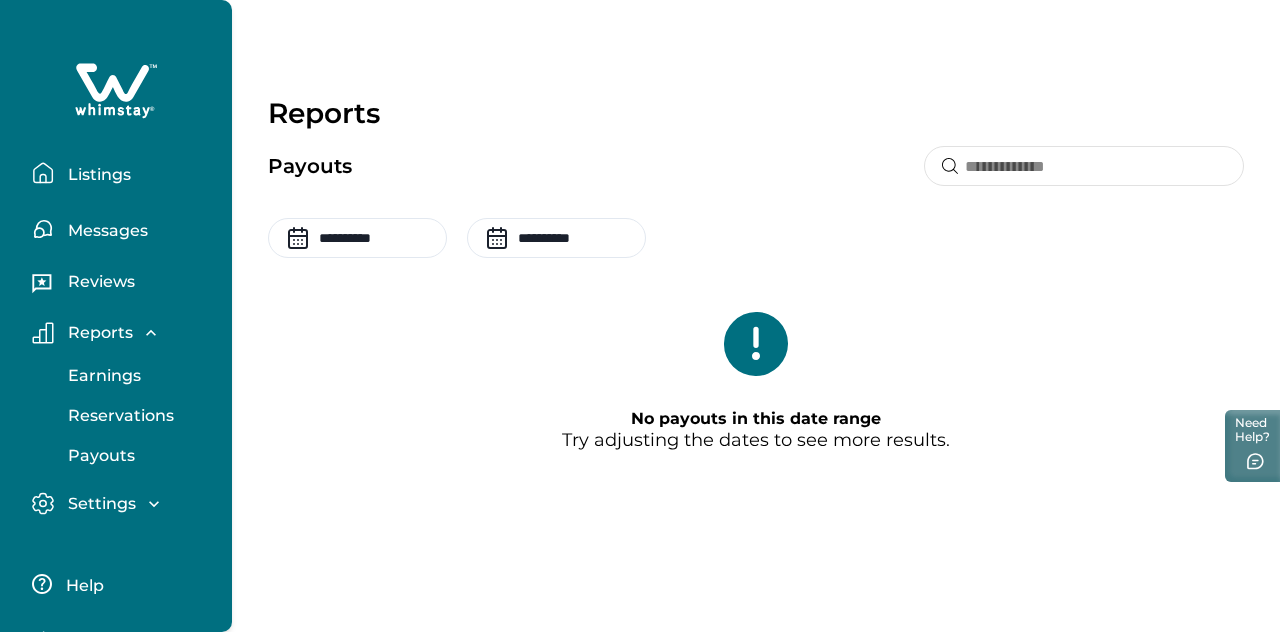 click on "Reviews" at bounding box center [98, 282] 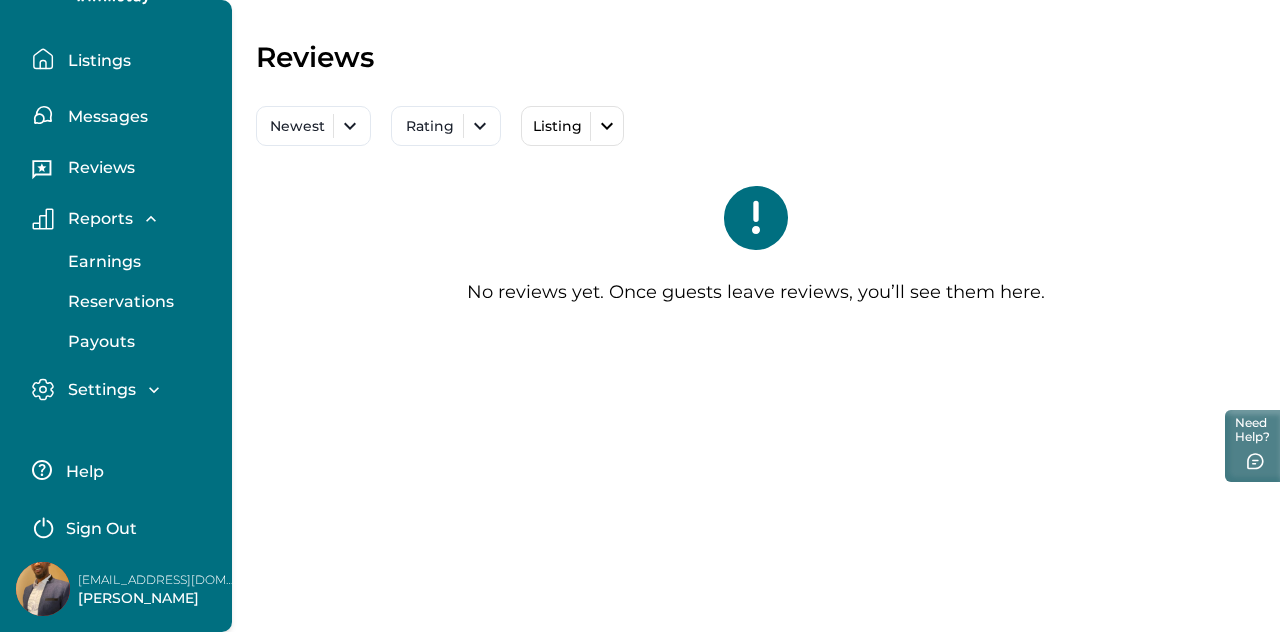 scroll, scrollTop: 0, scrollLeft: 0, axis: both 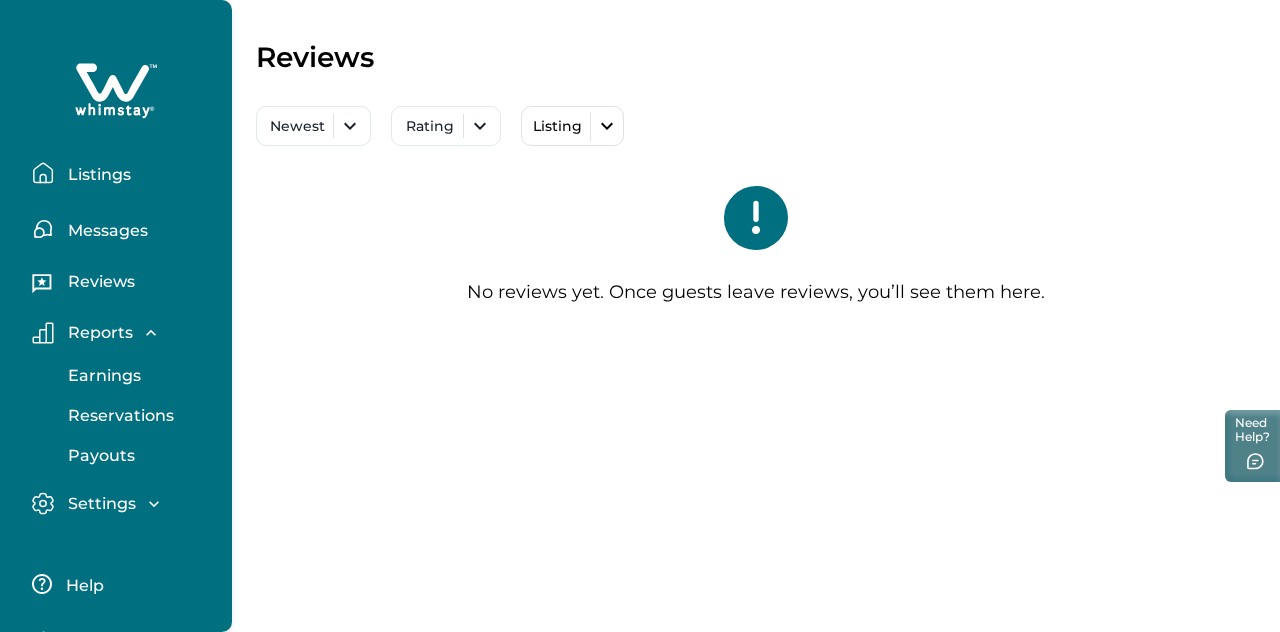 click on "Listings" at bounding box center [96, 175] 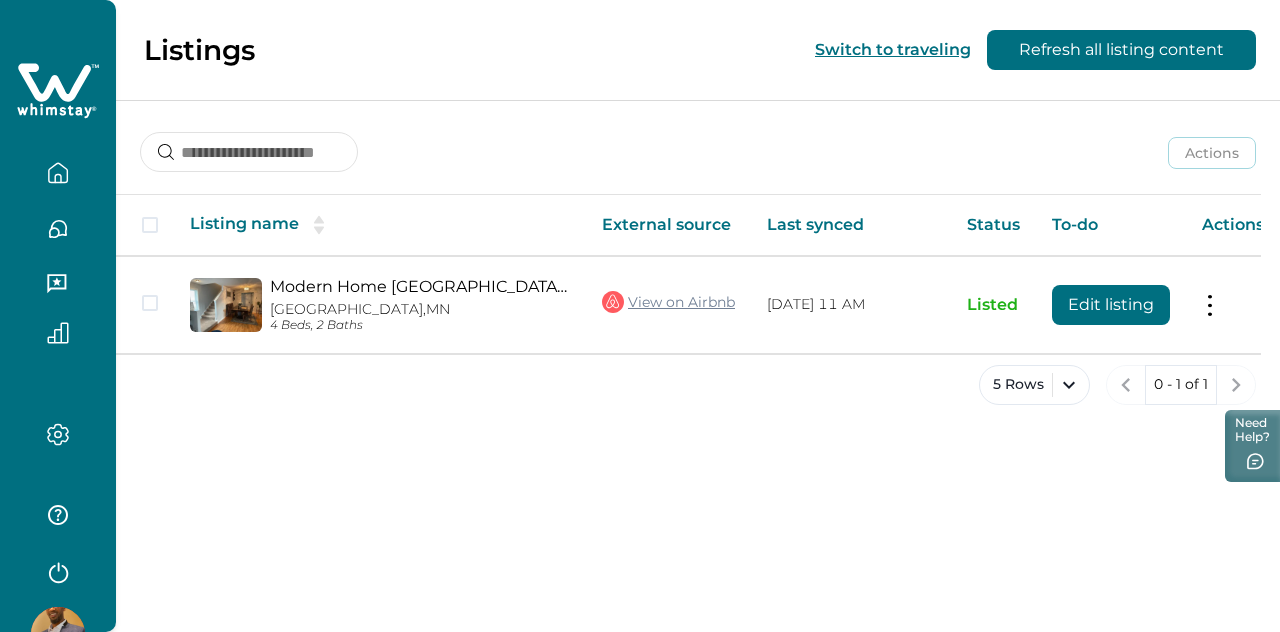 click on "Switch to traveling" at bounding box center [893, 49] 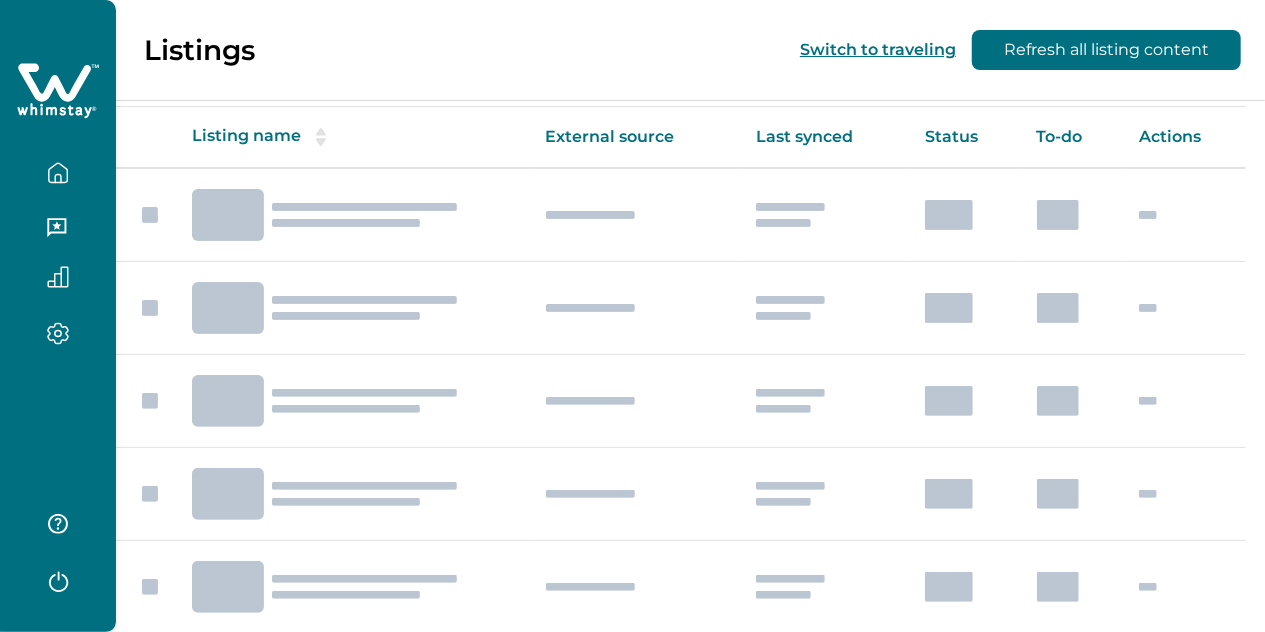 scroll, scrollTop: 0, scrollLeft: 0, axis: both 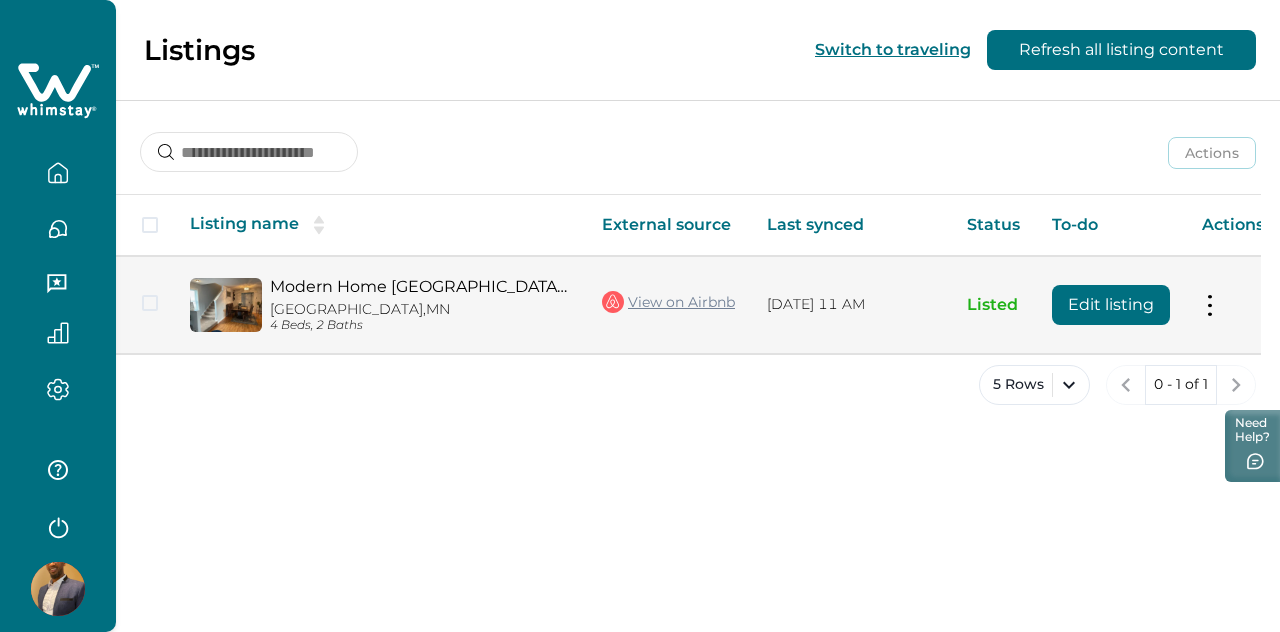 click on "Edit listing" at bounding box center (1111, 305) 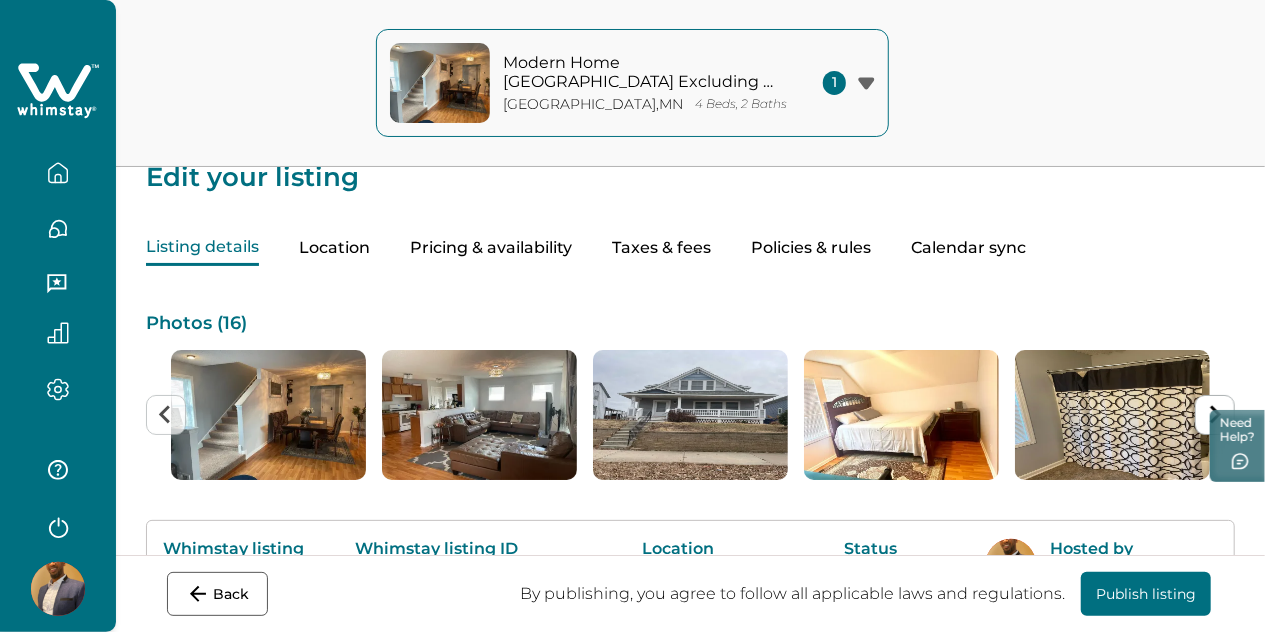scroll, scrollTop: 0, scrollLeft: 0, axis: both 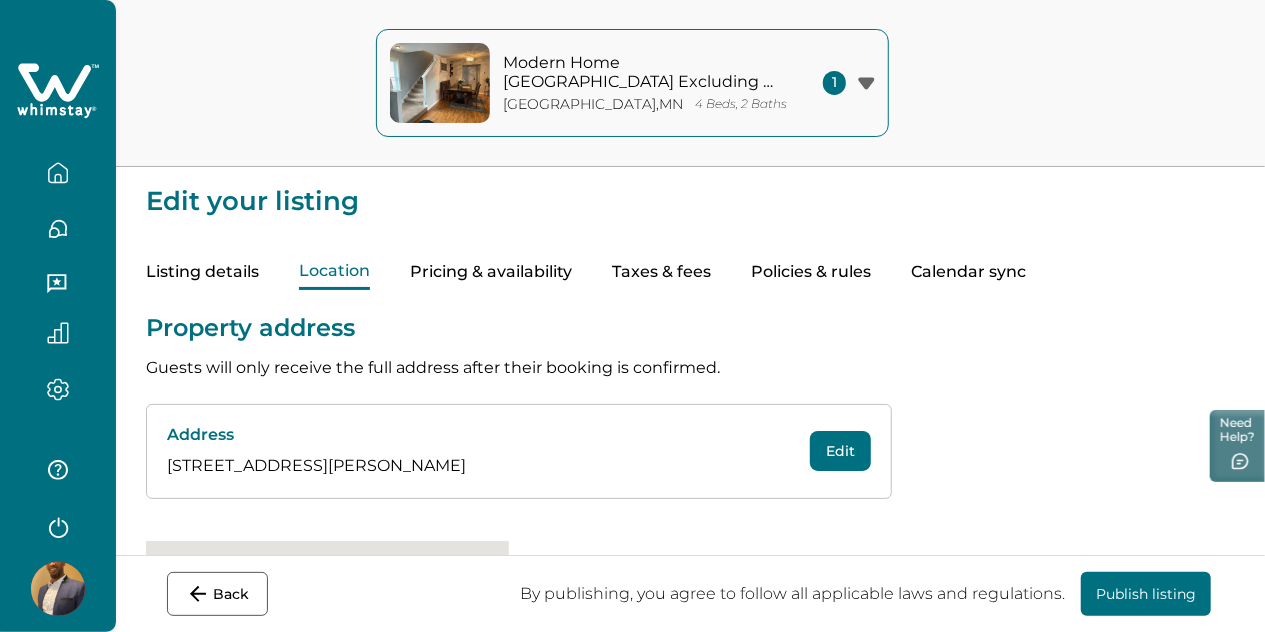 click on "Location" at bounding box center [334, 272] 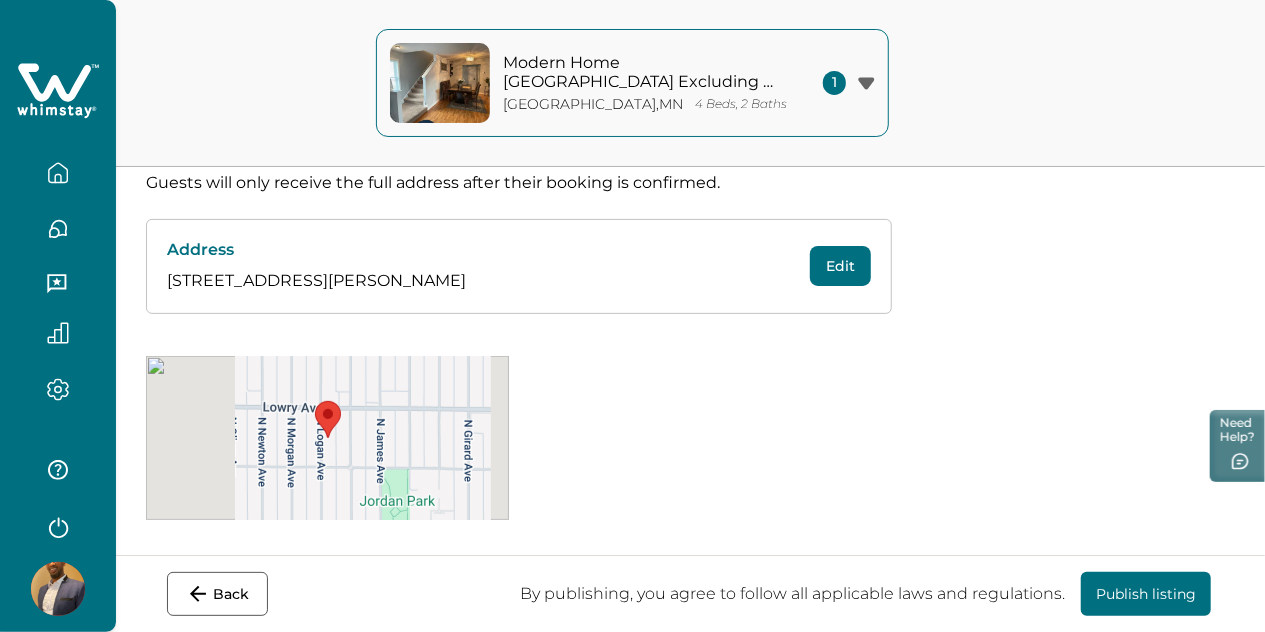 scroll, scrollTop: 0, scrollLeft: 0, axis: both 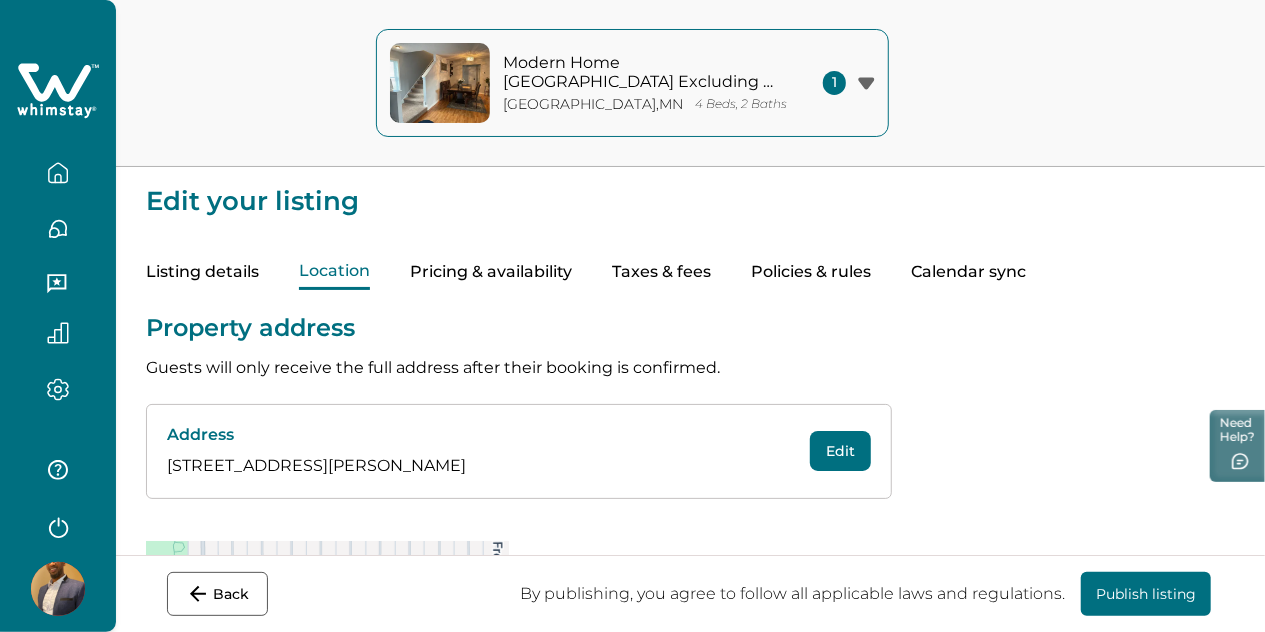 click on "Pricing & availability" at bounding box center (491, 272) 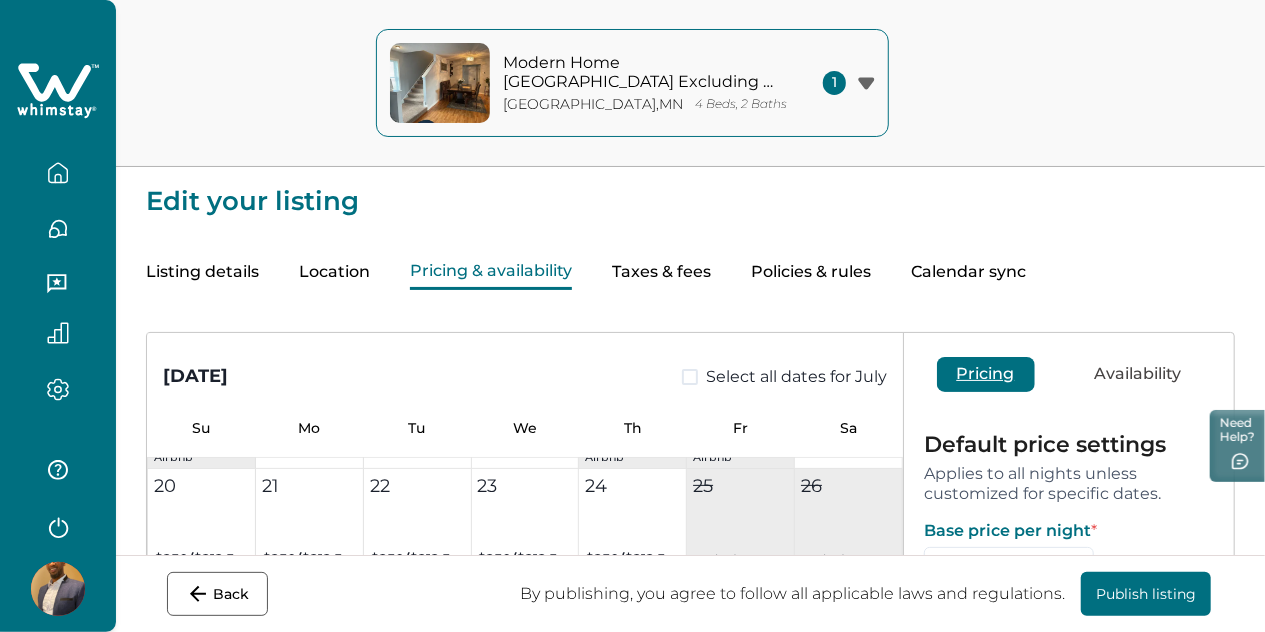 scroll, scrollTop: 372, scrollLeft: 0, axis: vertical 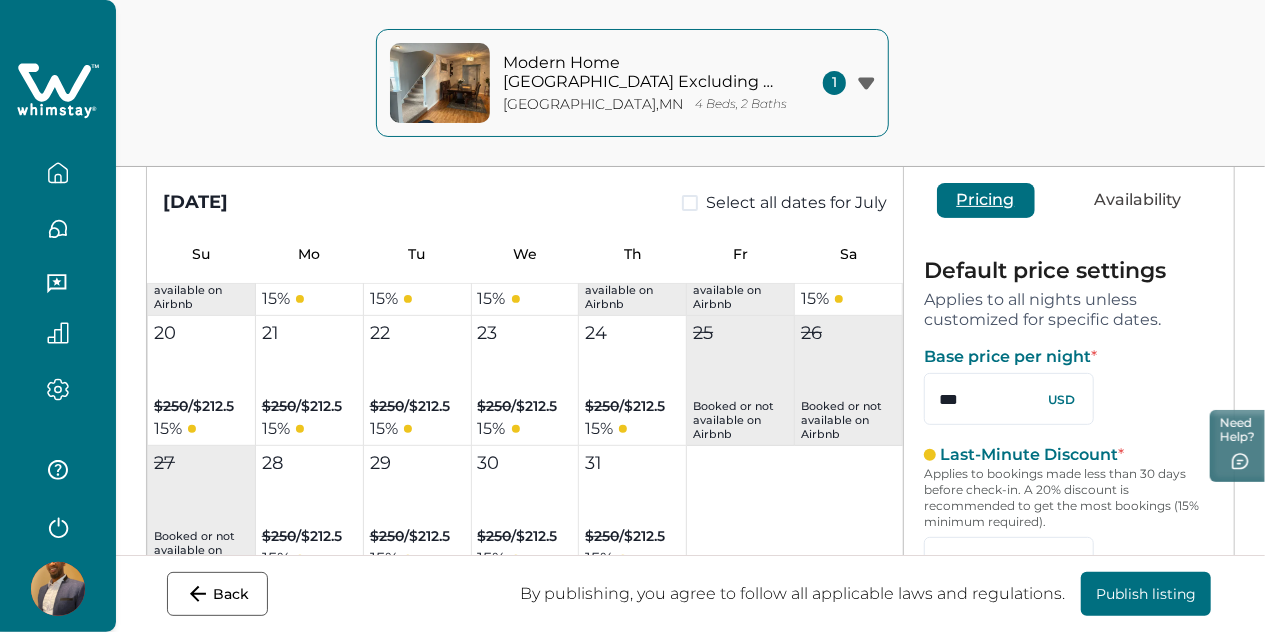 click on "July 2025 Select all dates for   July" at bounding box center [525, 187] 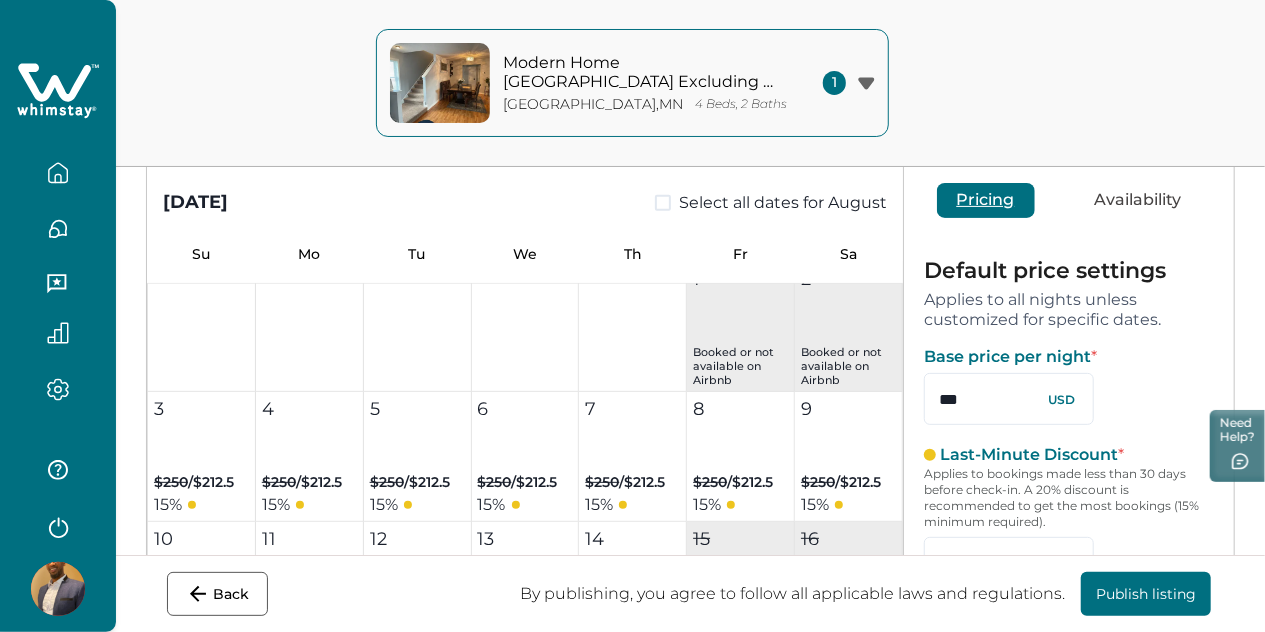 scroll, scrollTop: 798, scrollLeft: 0, axis: vertical 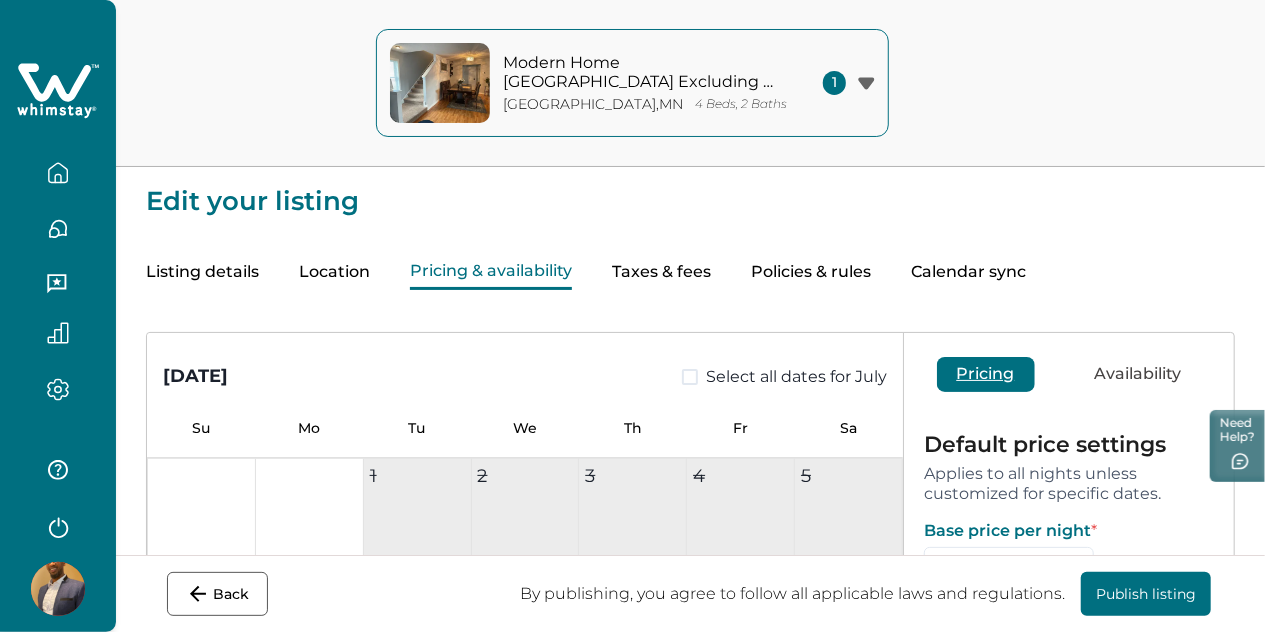 click on "Taxes & fees" at bounding box center (661, 272) 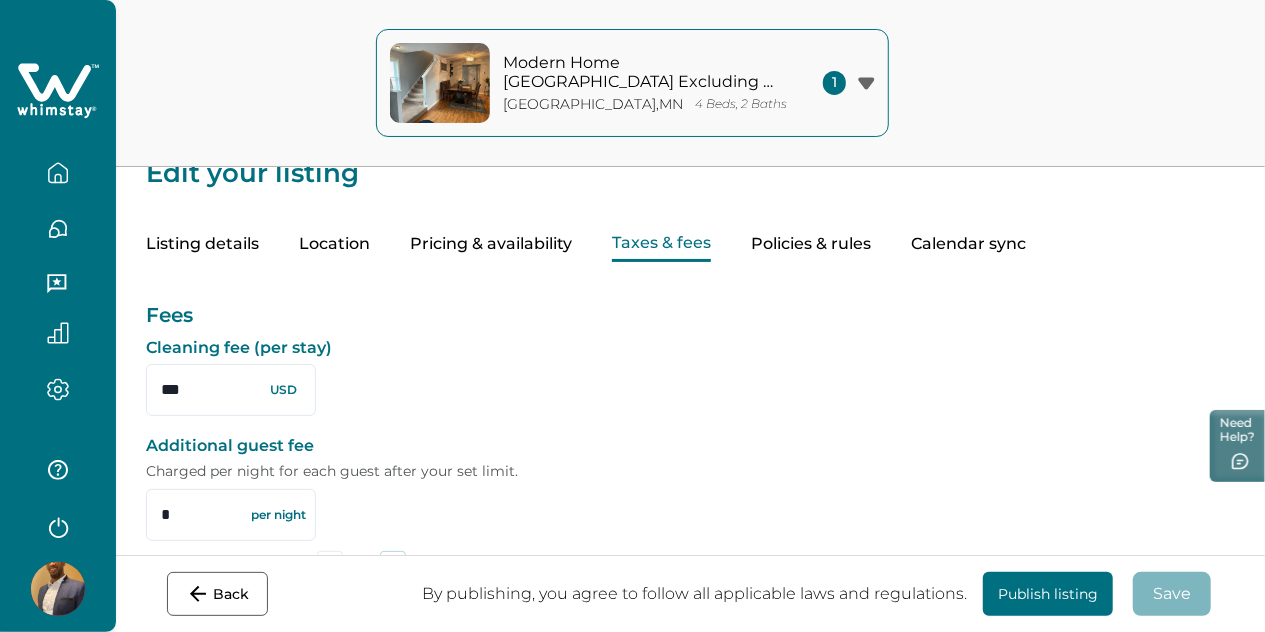 scroll, scrollTop: 26, scrollLeft: 0, axis: vertical 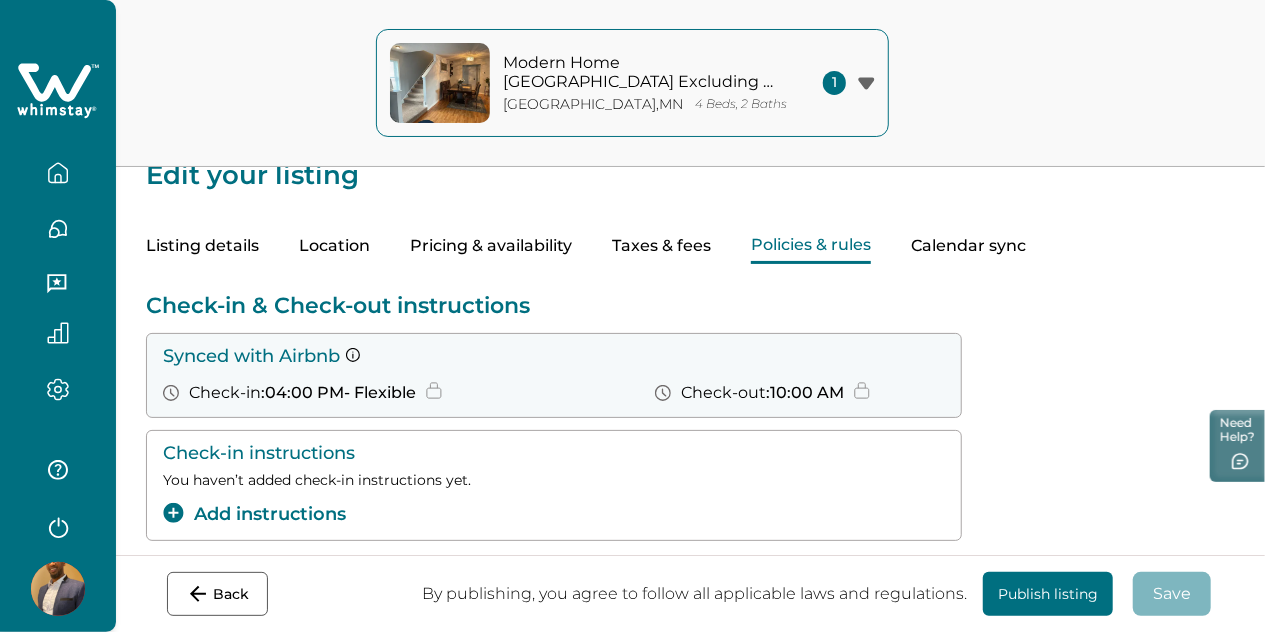 click on "Policies & rules" at bounding box center (811, 246) 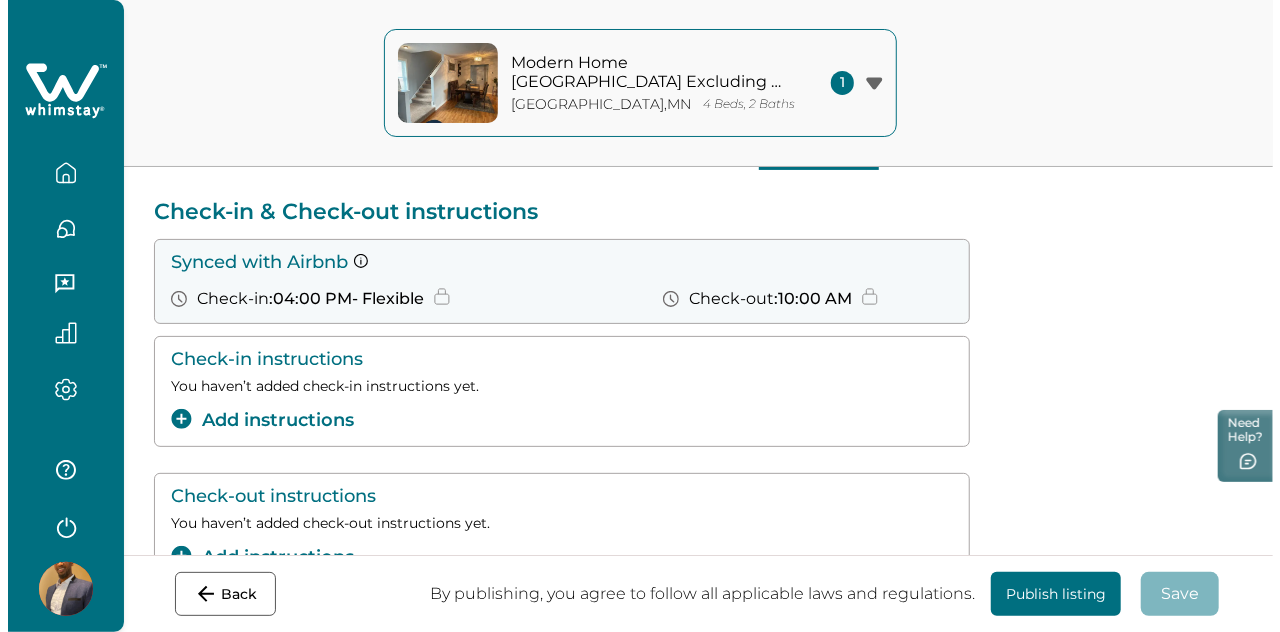 scroll, scrollTop: 118, scrollLeft: 0, axis: vertical 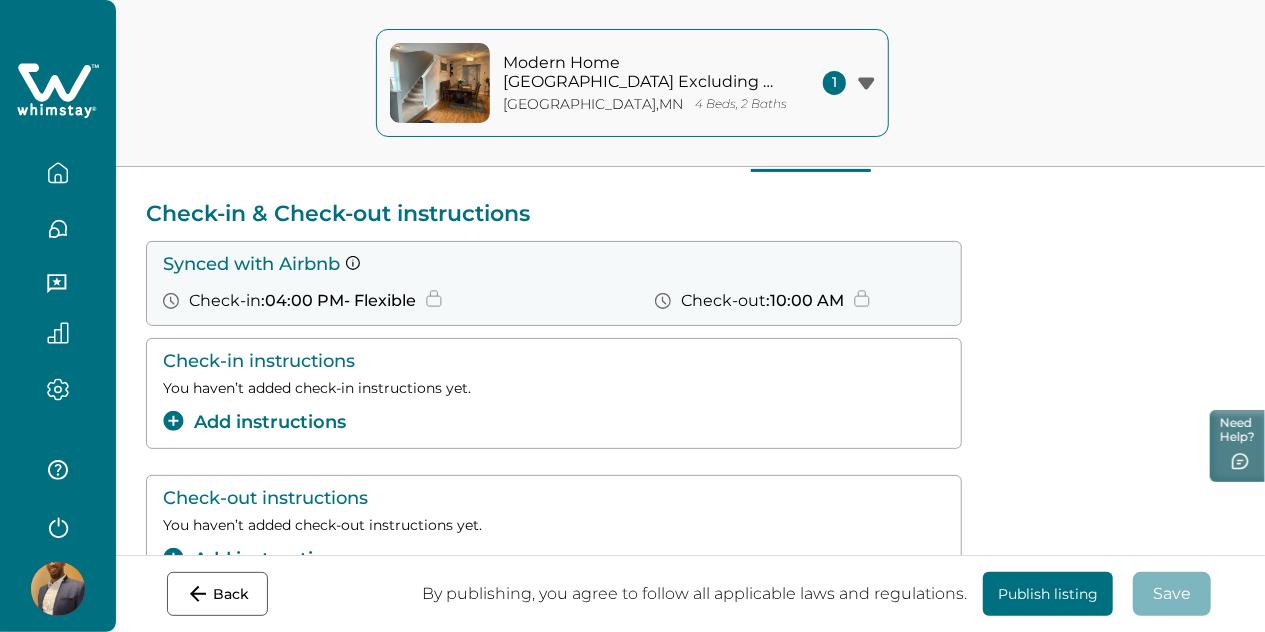 click 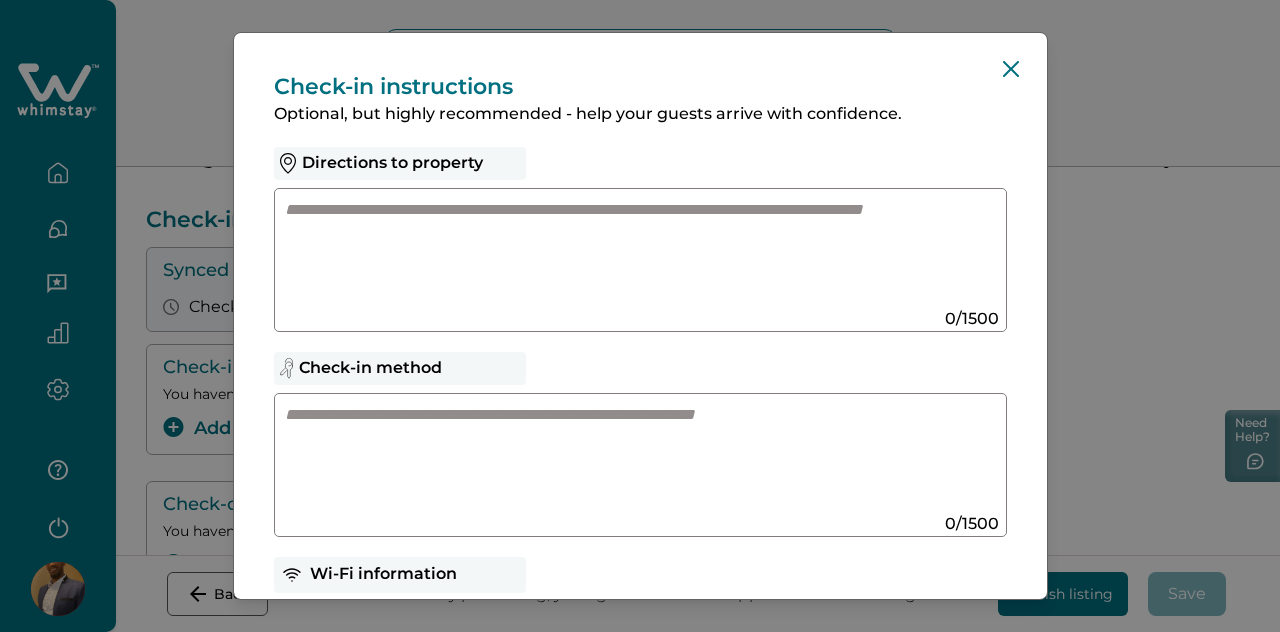 click at bounding box center (621, 252) 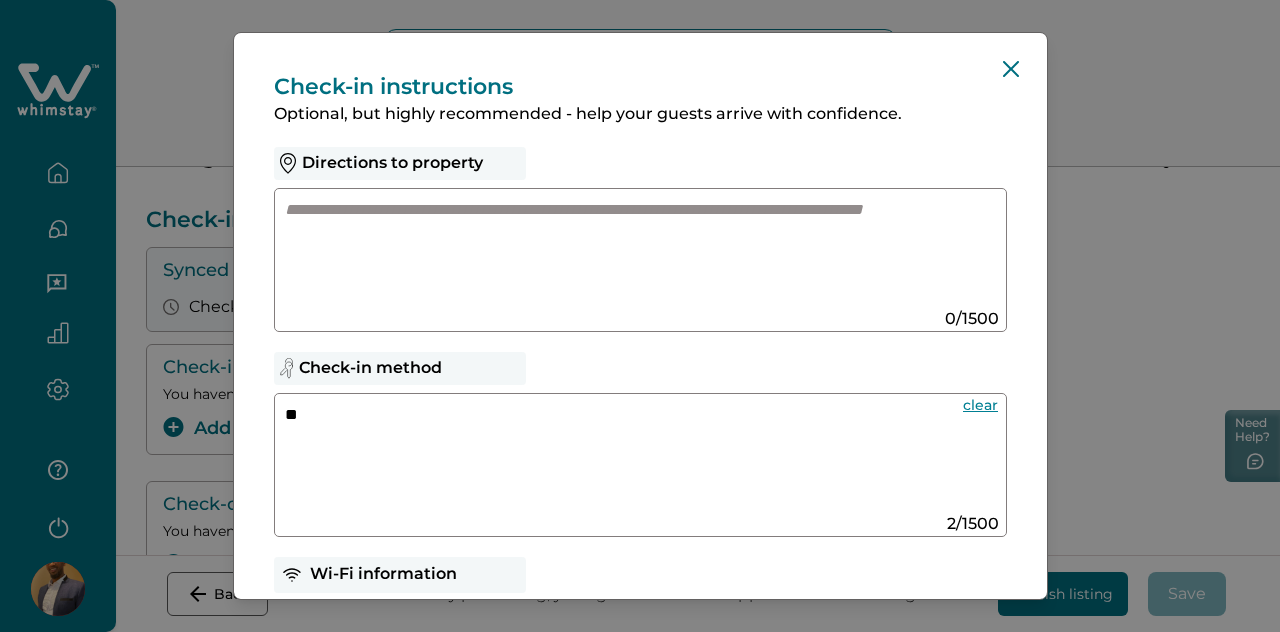 type on "*" 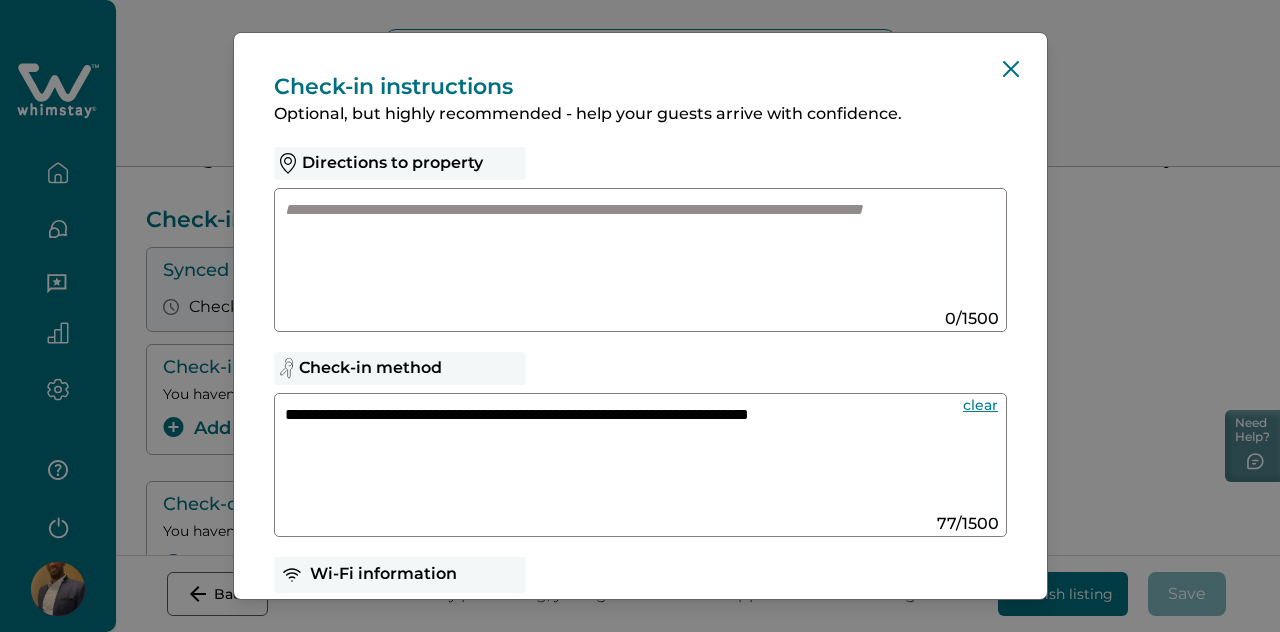 type on "**********" 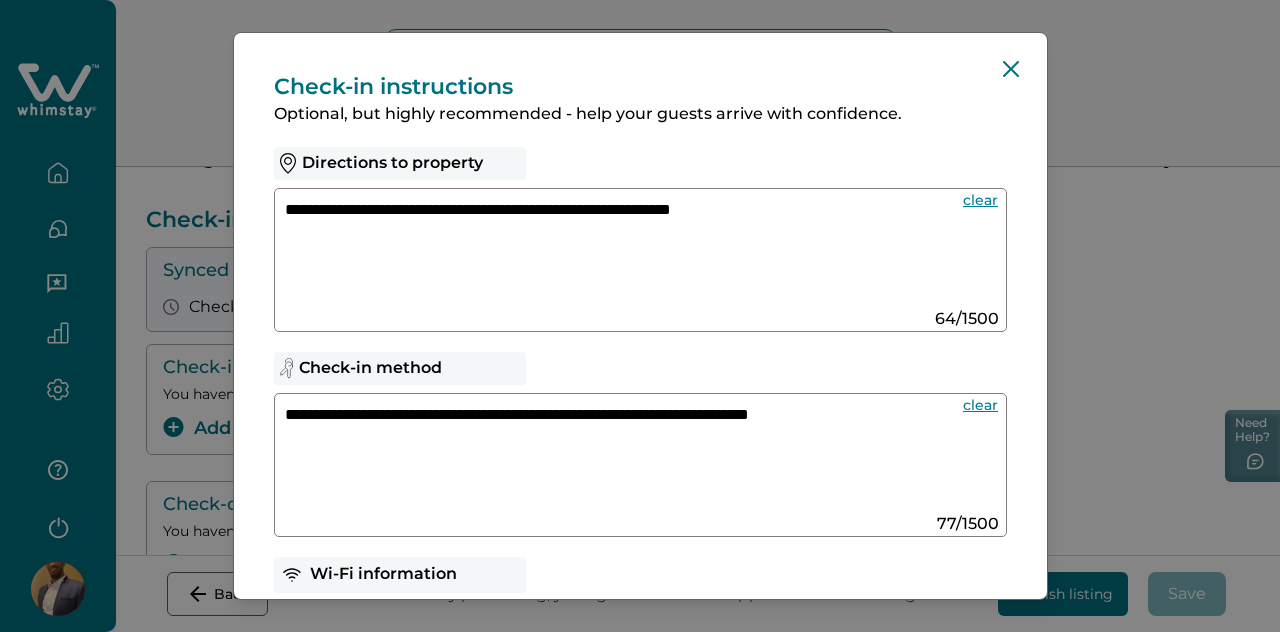drag, startPoint x: 480, startPoint y: 209, endPoint x: 777, endPoint y: 220, distance: 297.20364 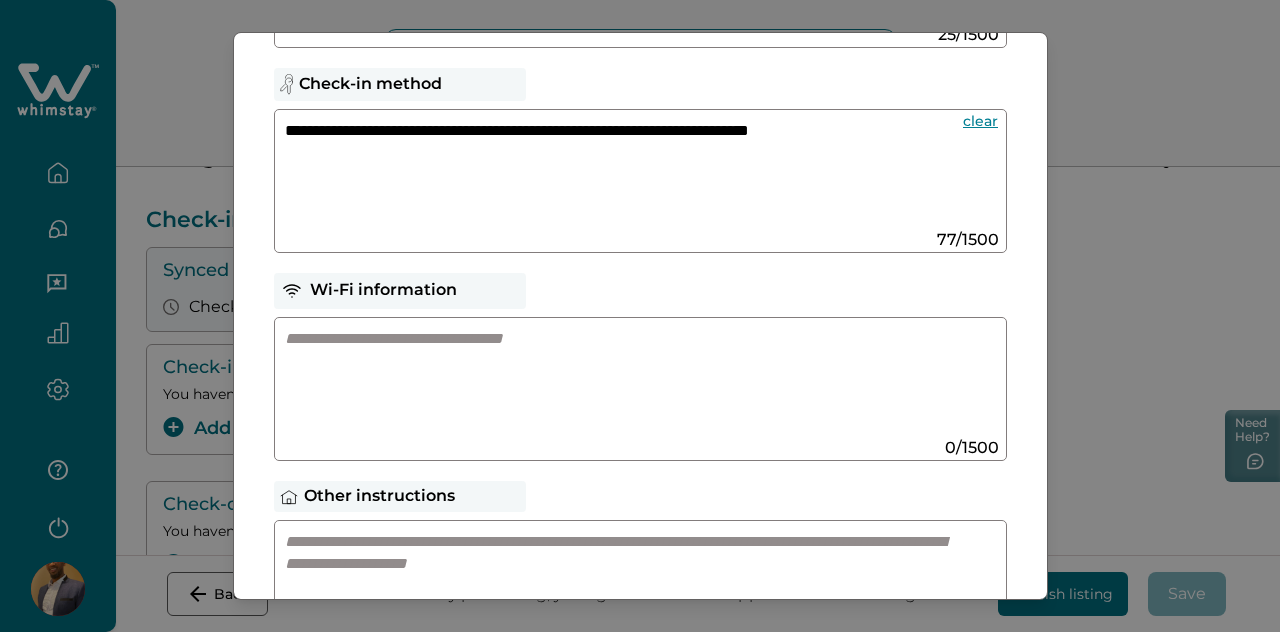 scroll, scrollTop: 285, scrollLeft: 0, axis: vertical 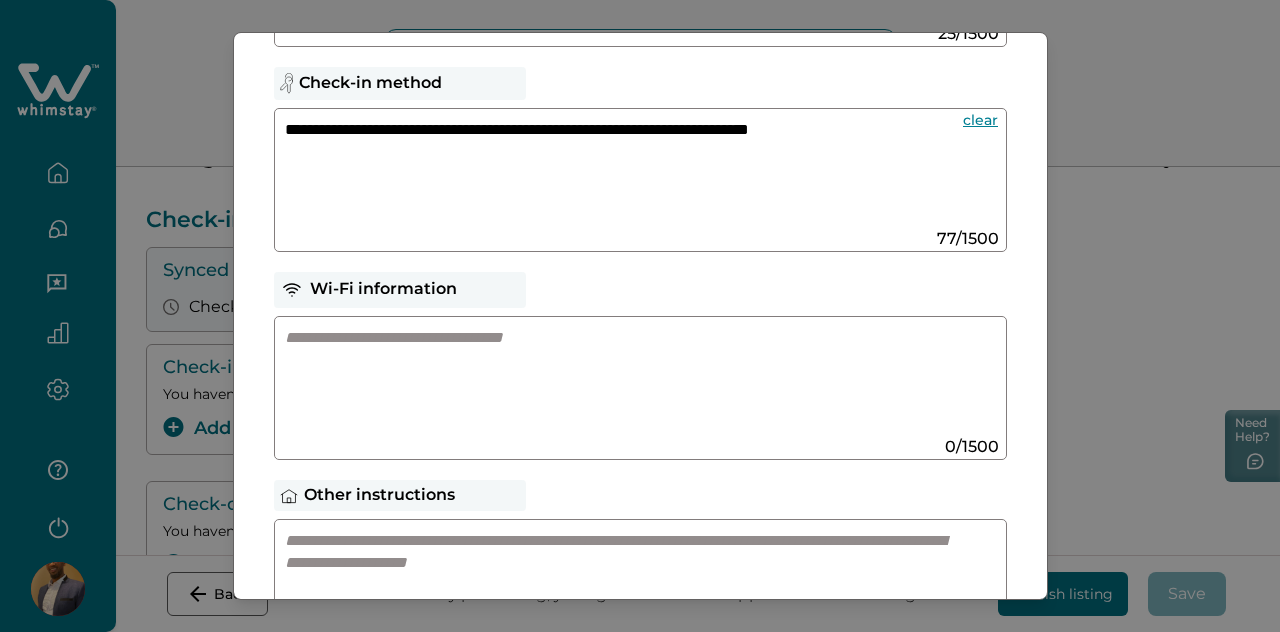 type on "**********" 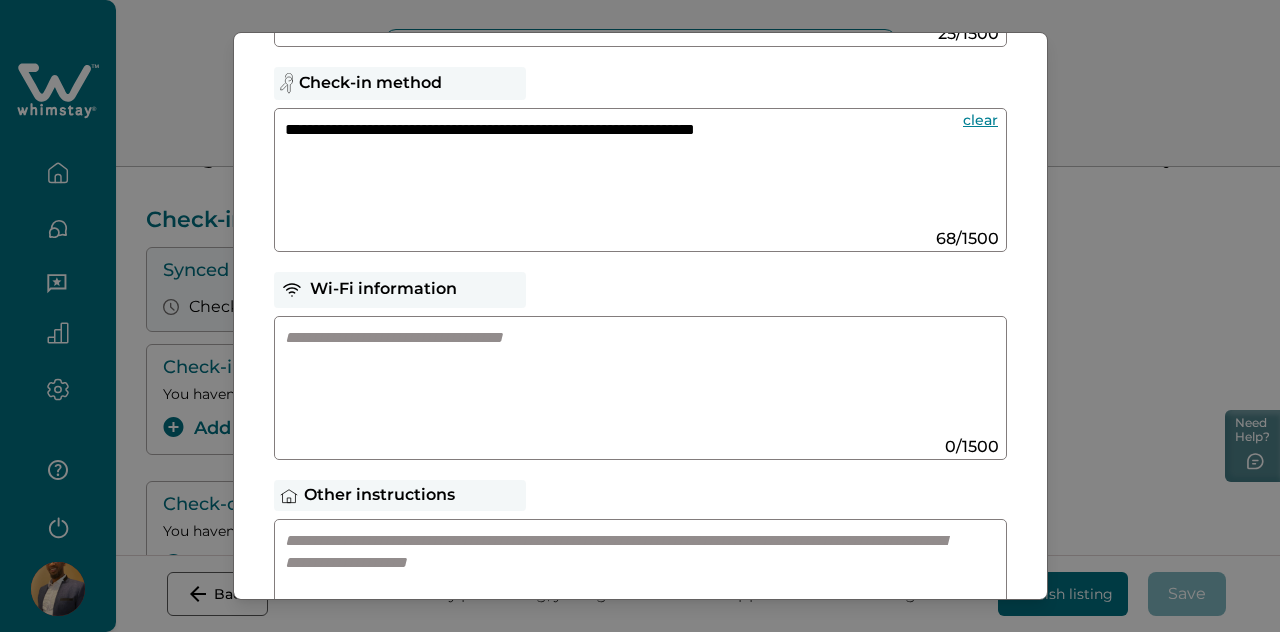 type on "**********" 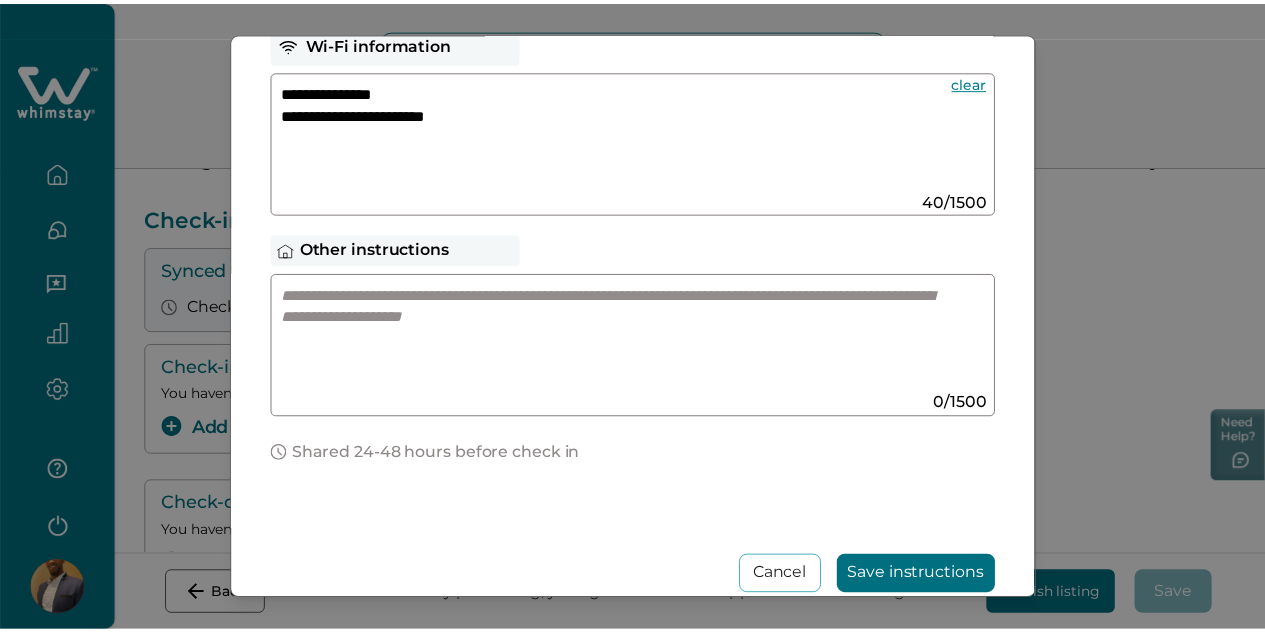 scroll, scrollTop: 573, scrollLeft: 0, axis: vertical 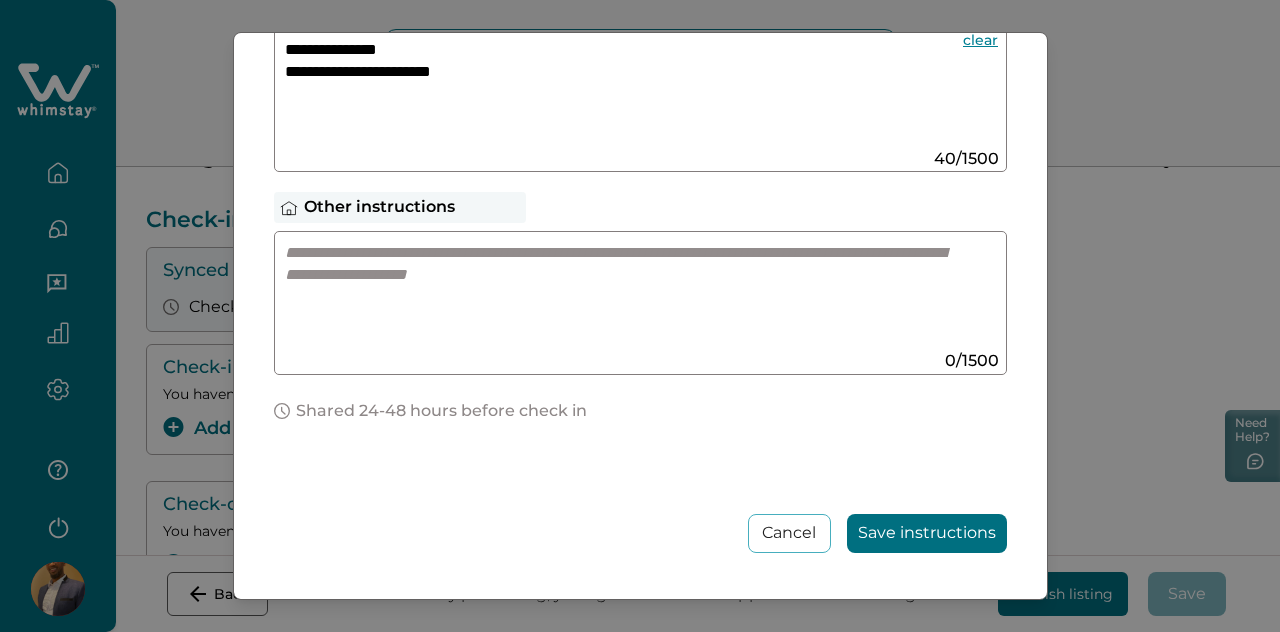 type on "**********" 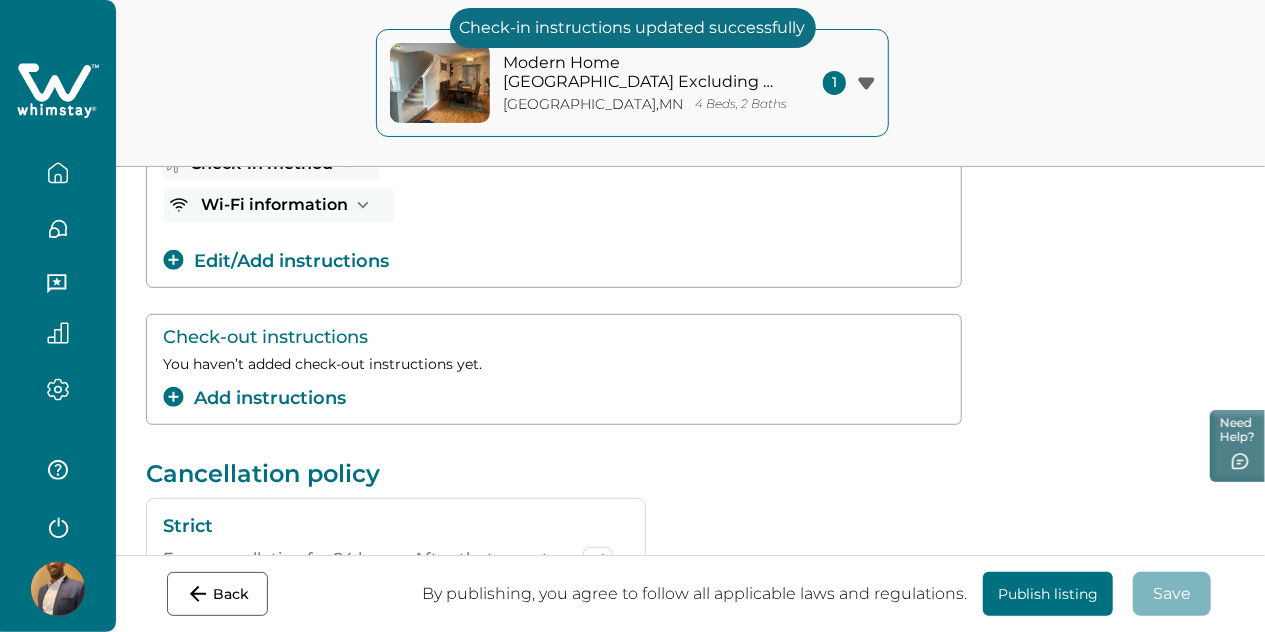 scroll, scrollTop: 396, scrollLeft: 0, axis: vertical 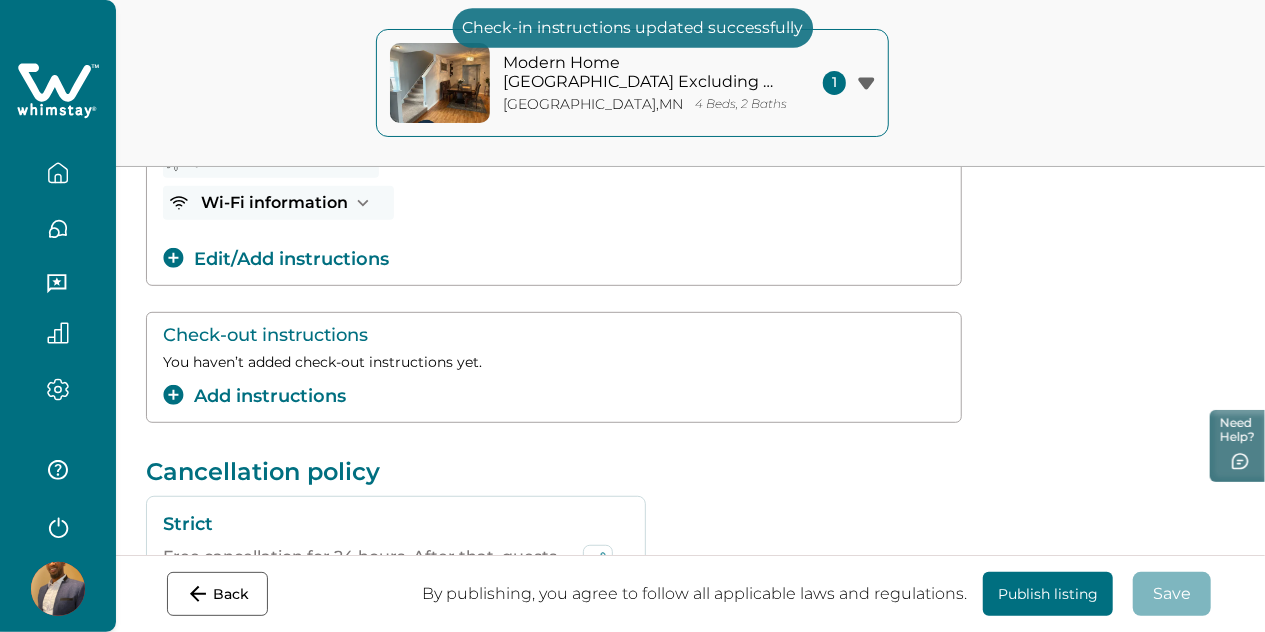 click on "Add instructions" at bounding box center (254, 396) 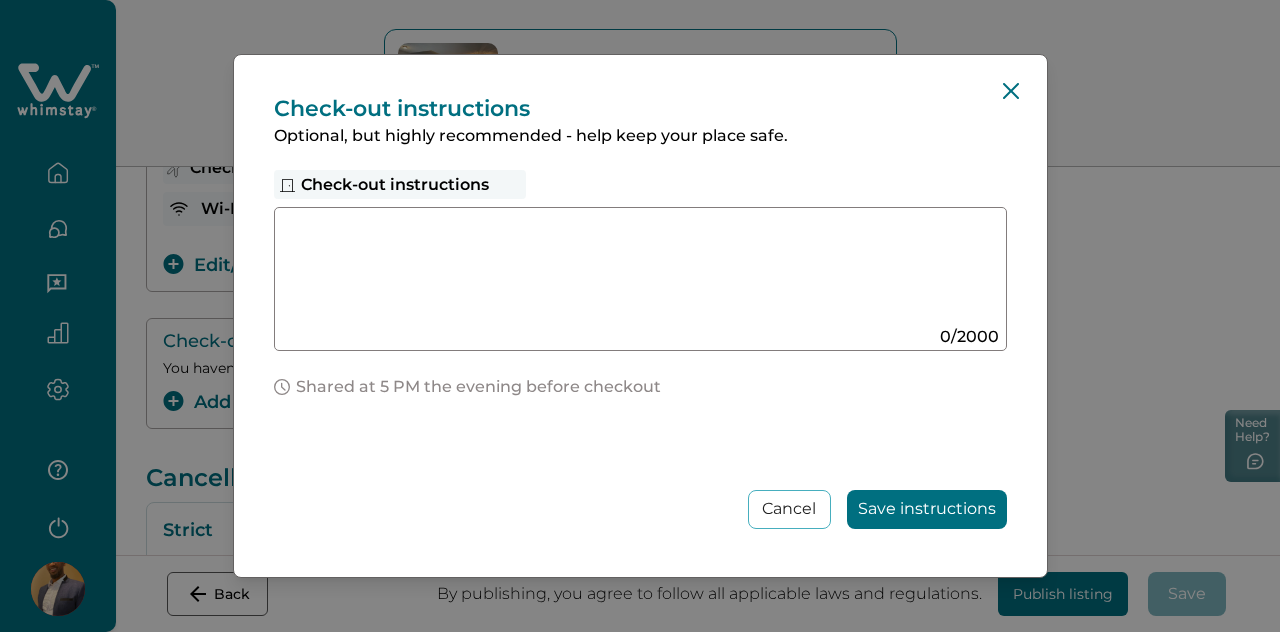 click at bounding box center (621, 271) 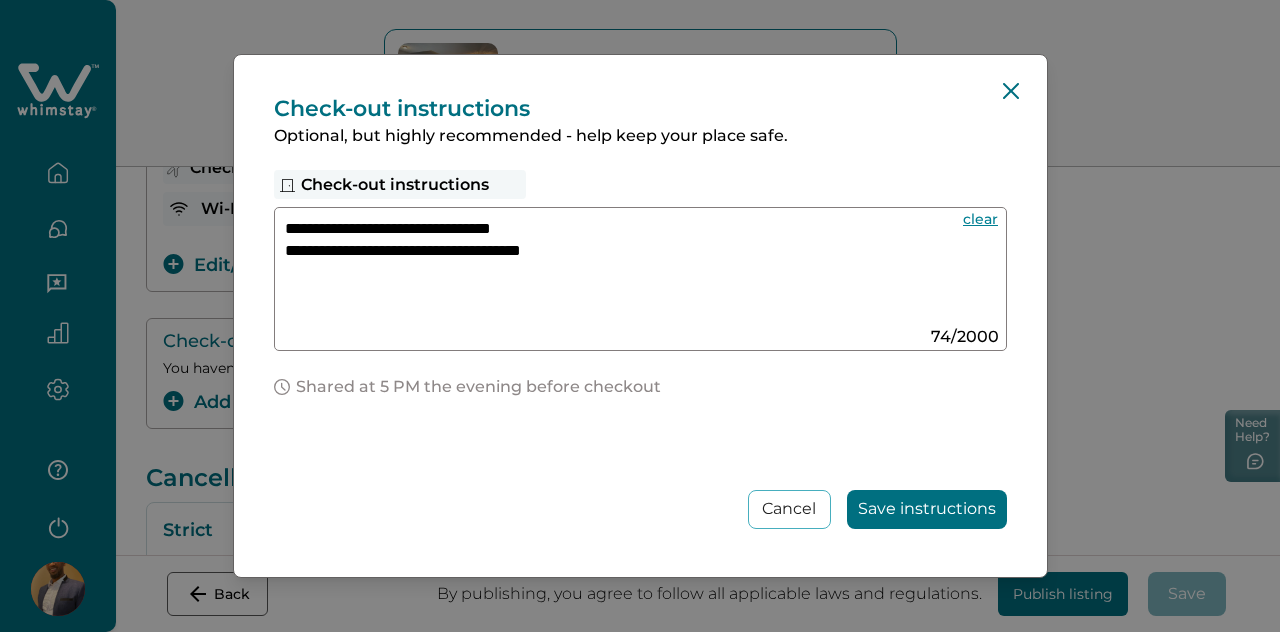 type on "**********" 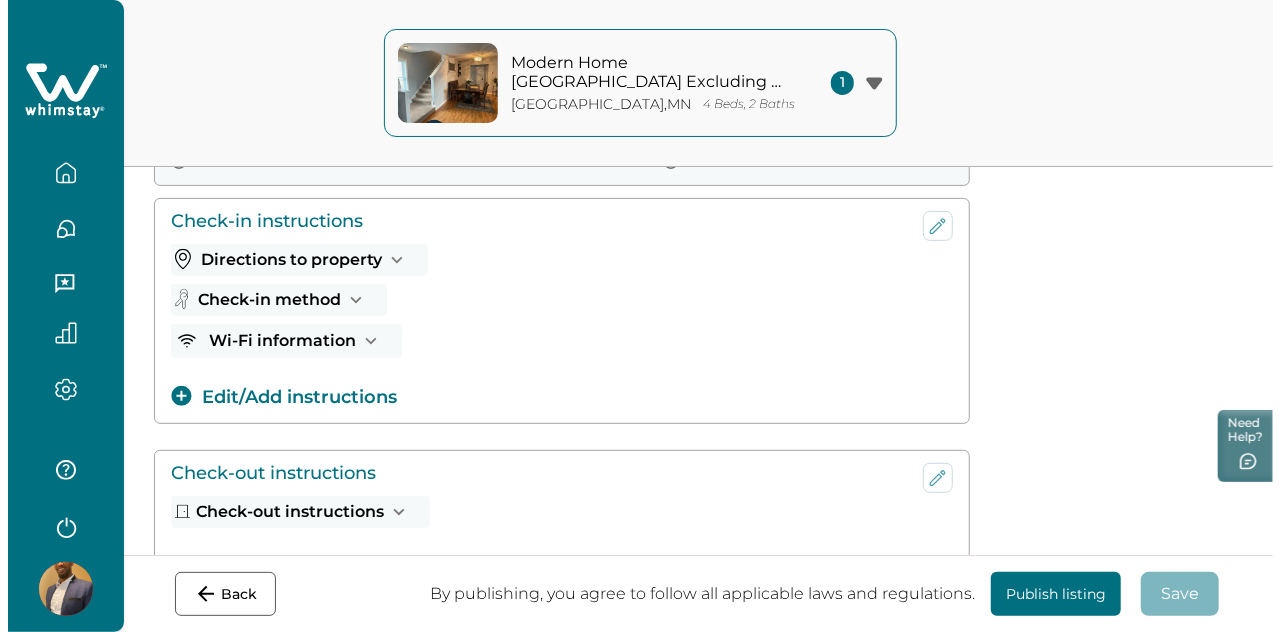 scroll, scrollTop: 257, scrollLeft: 0, axis: vertical 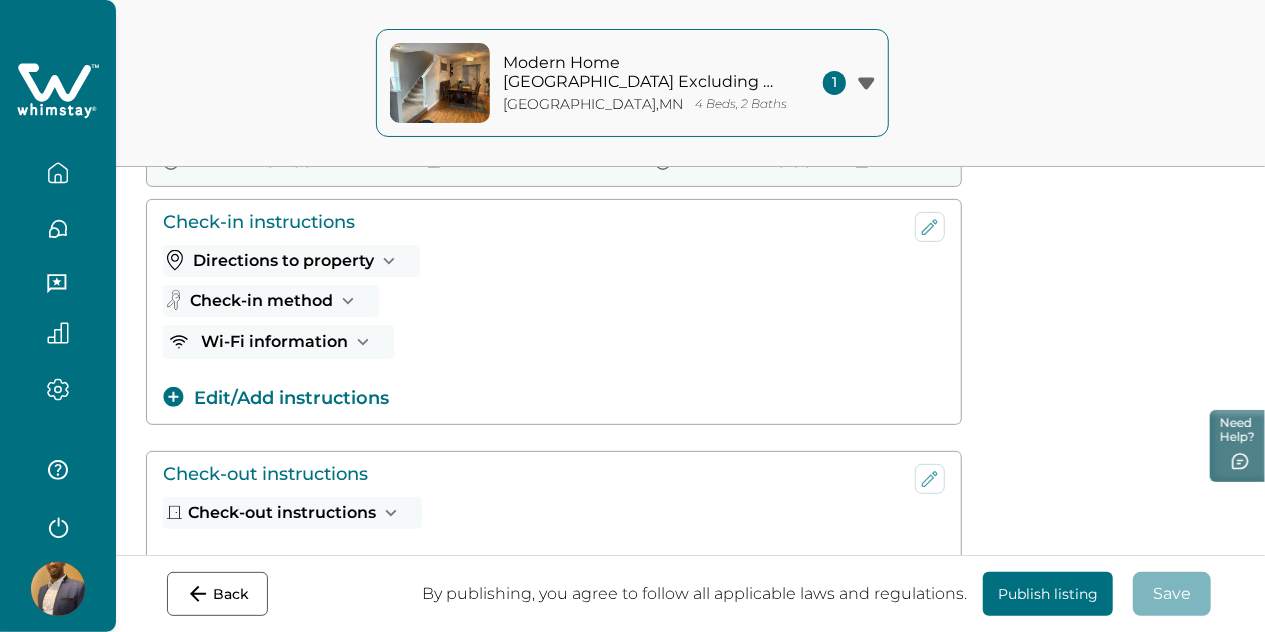 click on "Edit/Add instructions" at bounding box center [276, 398] 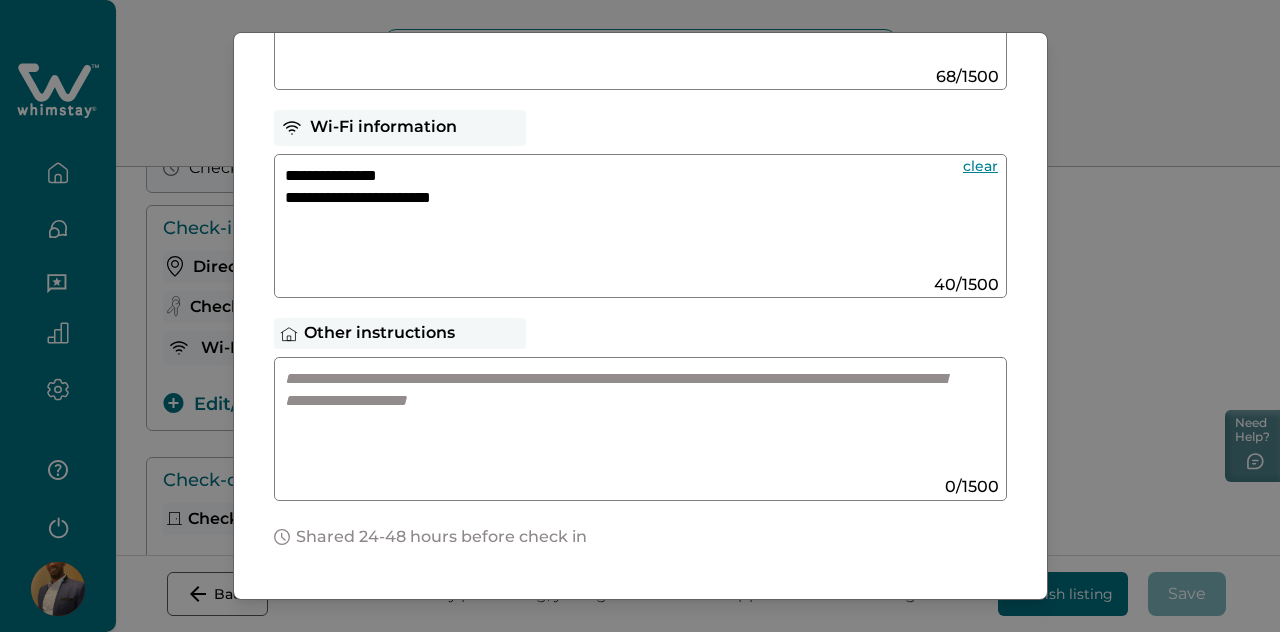 scroll, scrollTop: 455, scrollLeft: 0, axis: vertical 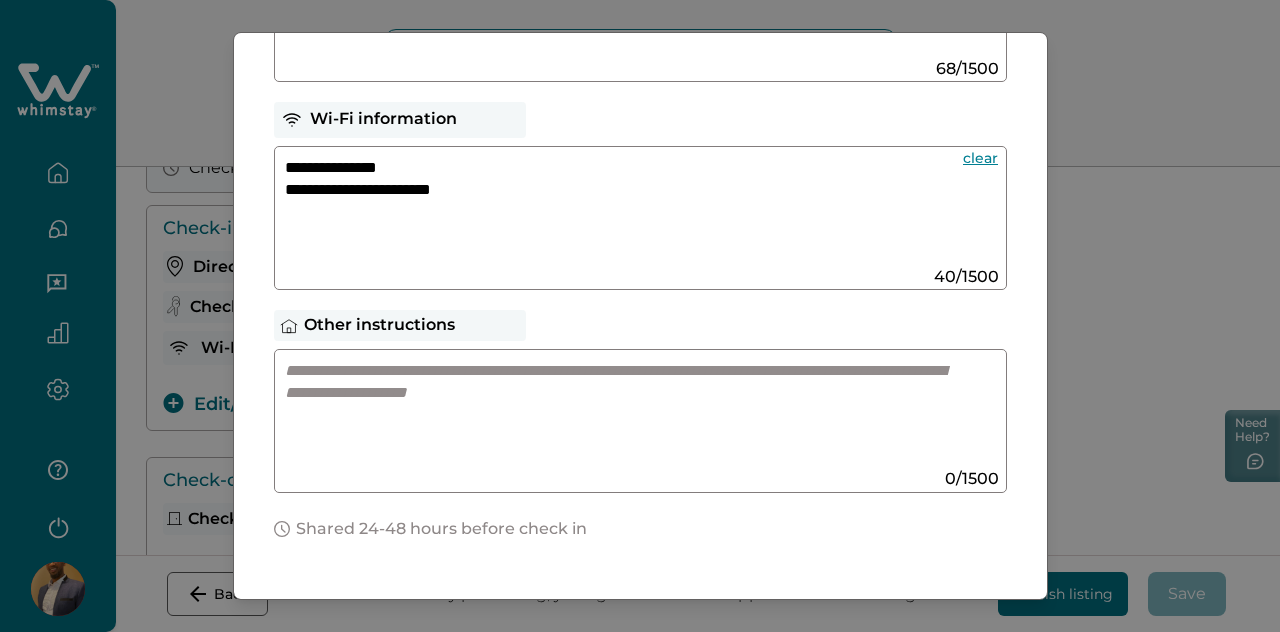 click at bounding box center (621, 413) 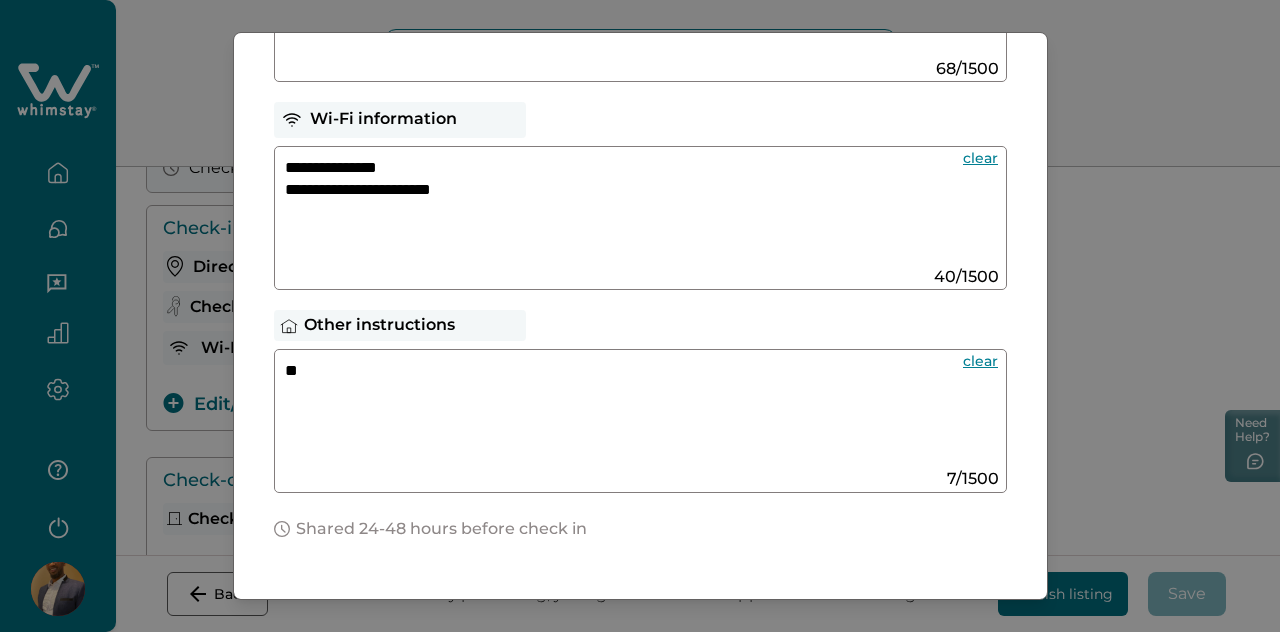 type on "*" 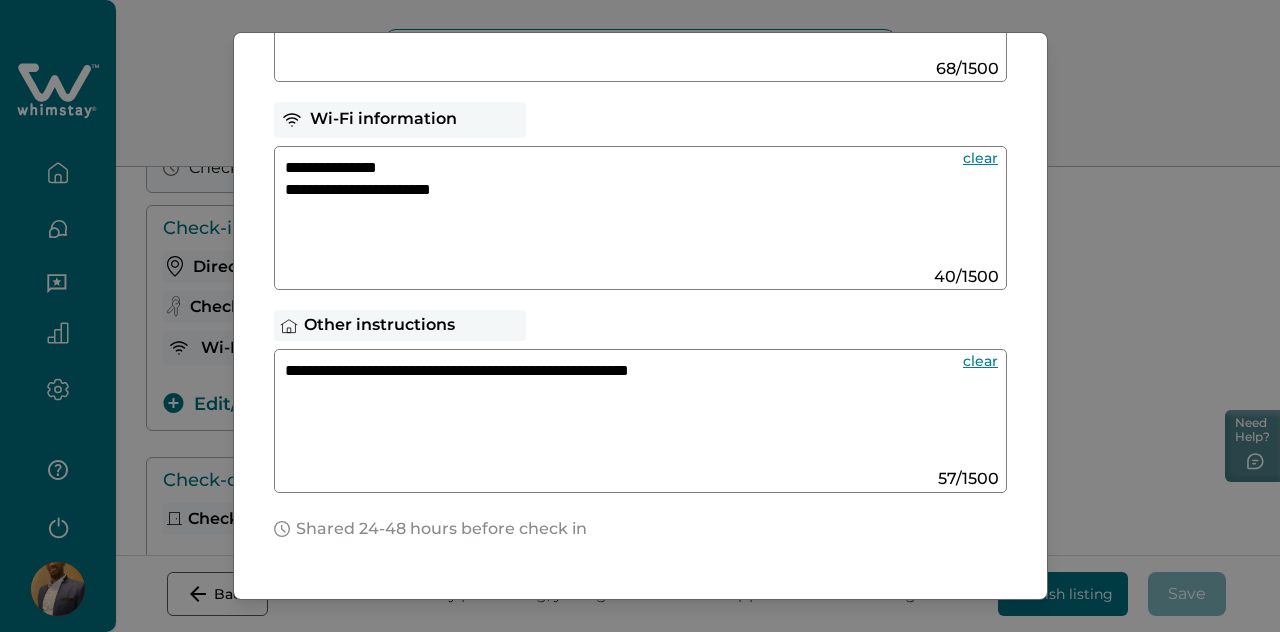 click on "**********" at bounding box center [614, 414] 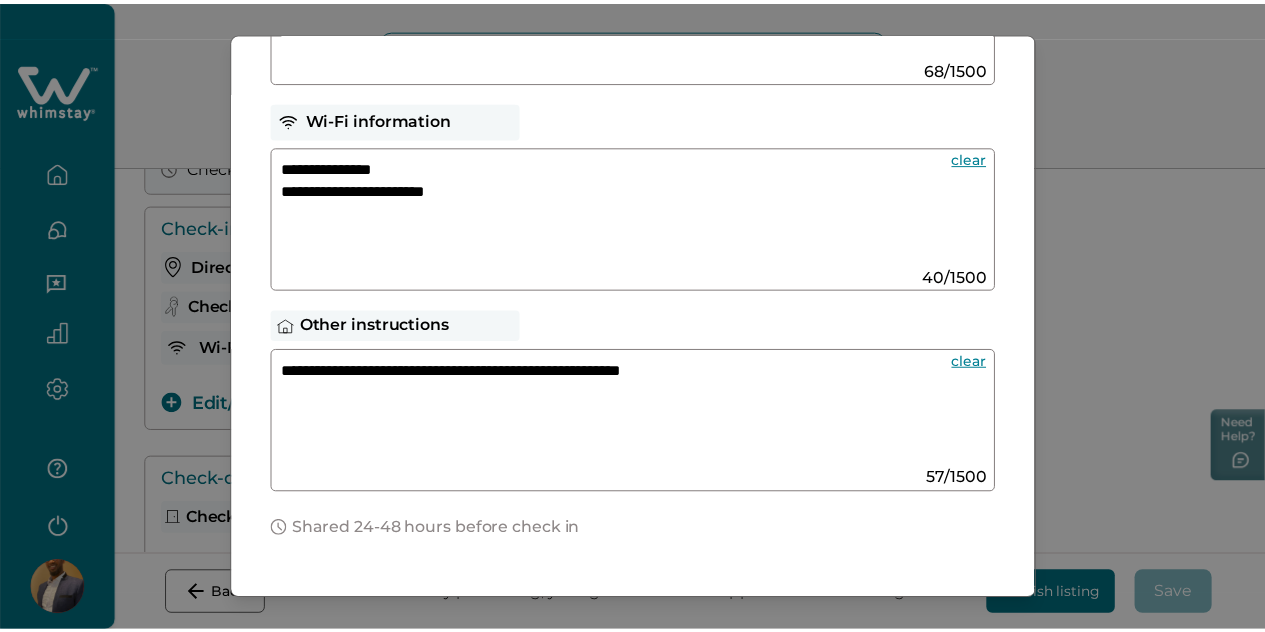 scroll, scrollTop: 573, scrollLeft: 0, axis: vertical 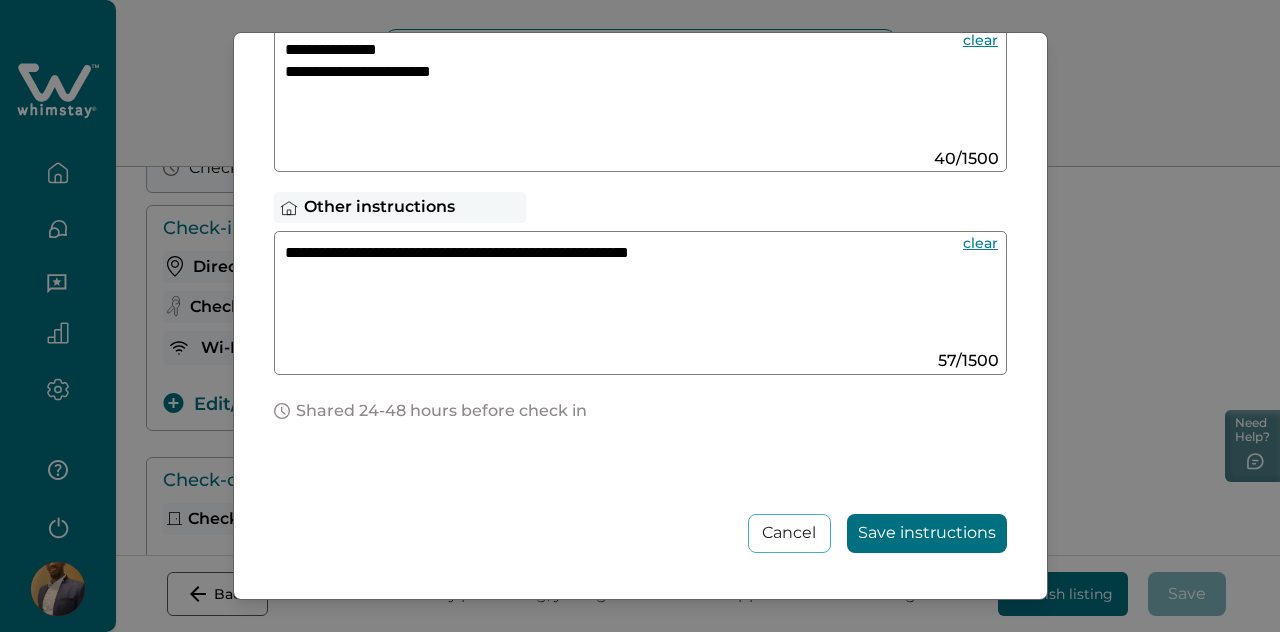 type on "**********" 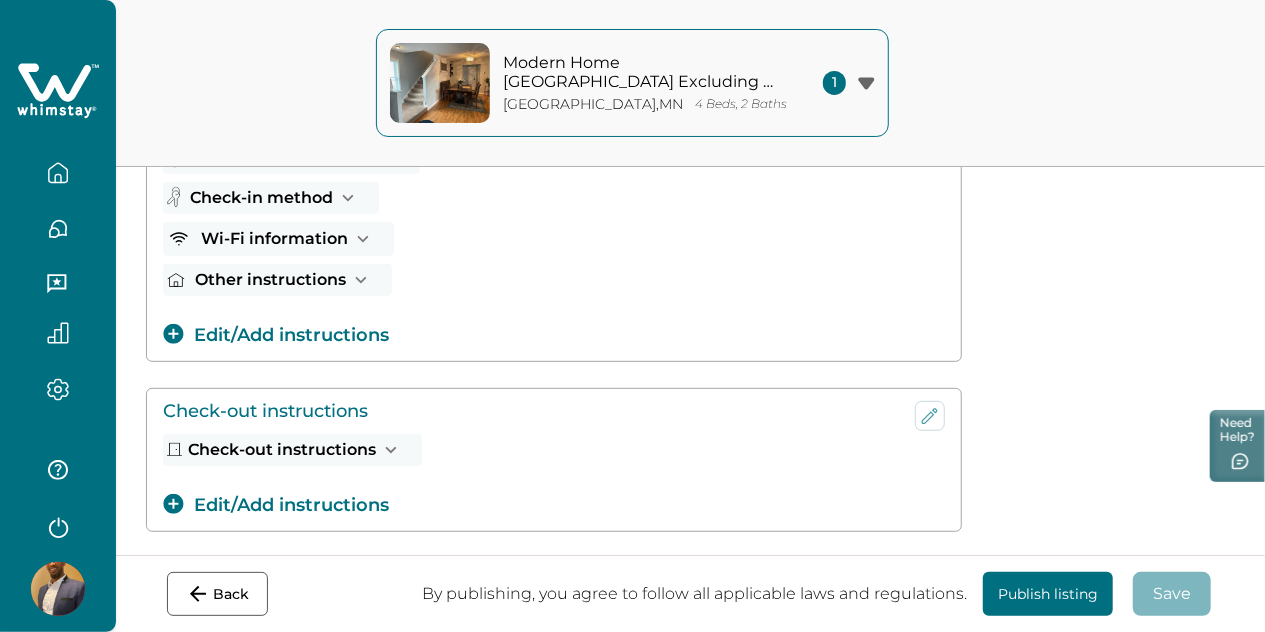 scroll, scrollTop: 364, scrollLeft: 0, axis: vertical 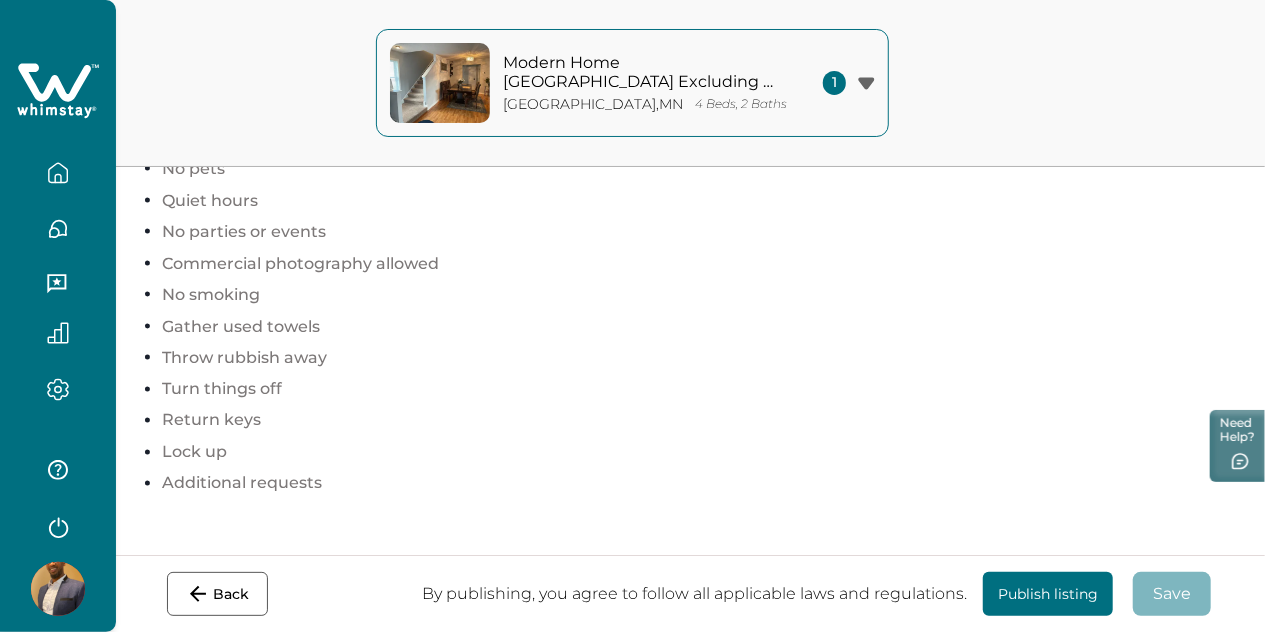 click on "Publish listing" at bounding box center (1048, 594) 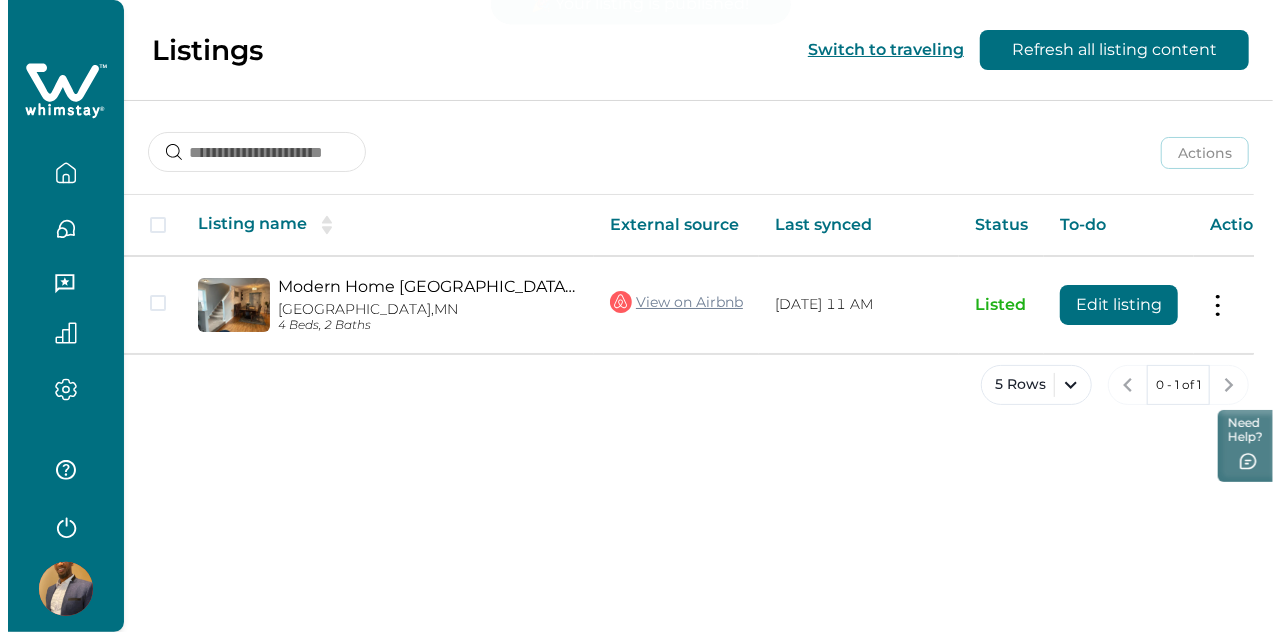 scroll, scrollTop: 0, scrollLeft: 0, axis: both 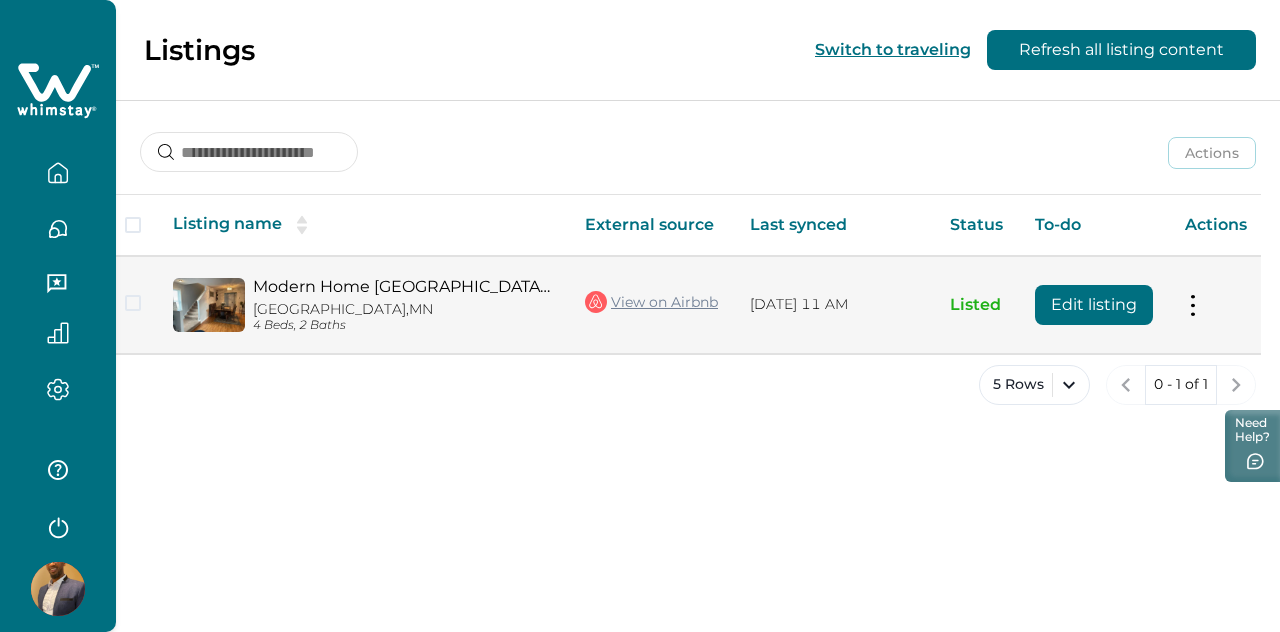 click on "Edit listing" at bounding box center [1094, 305] 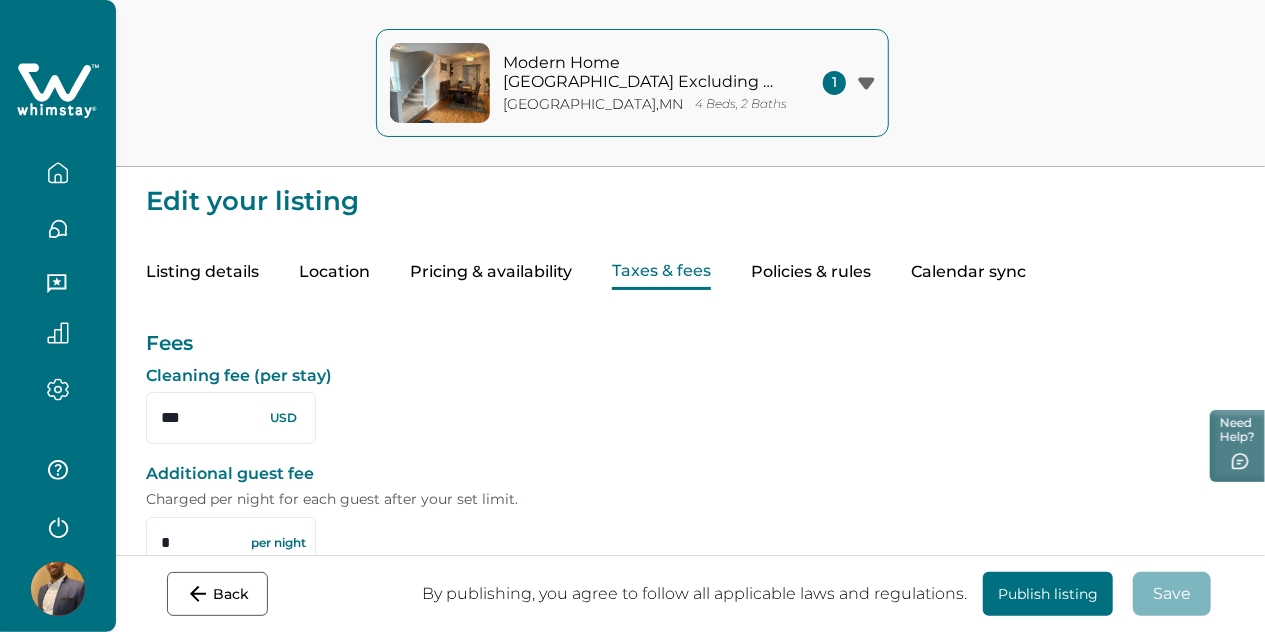 click on "Taxes & fees" at bounding box center [661, 272] 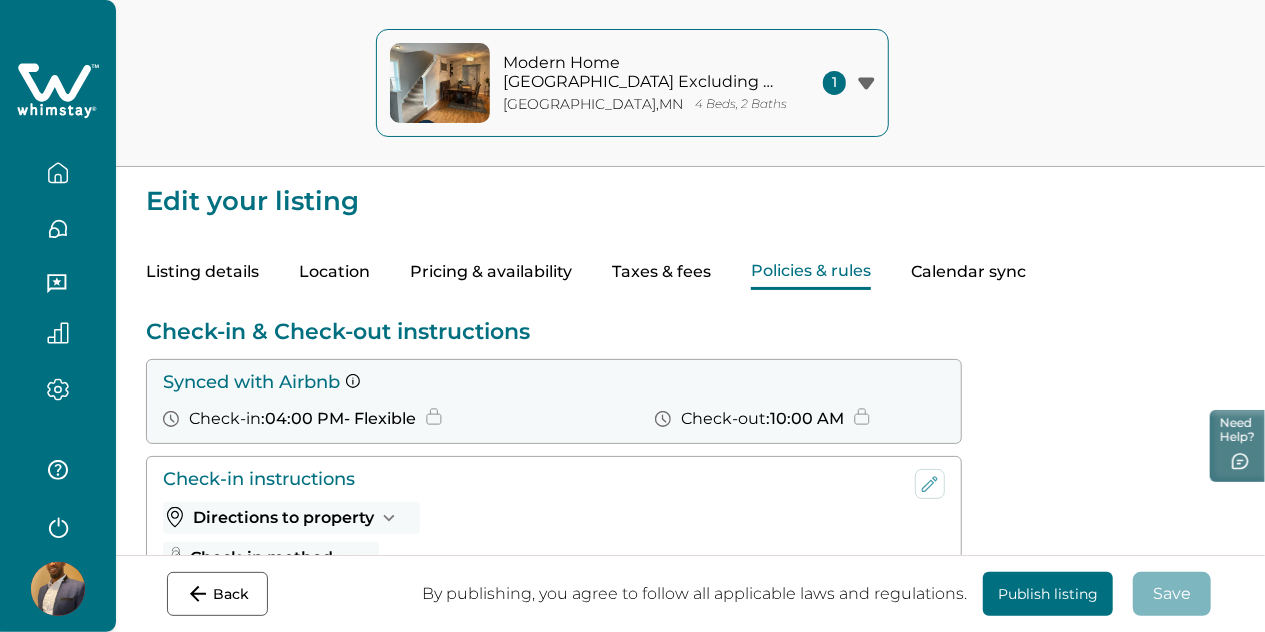 click on "Policies & rules" at bounding box center (811, 272) 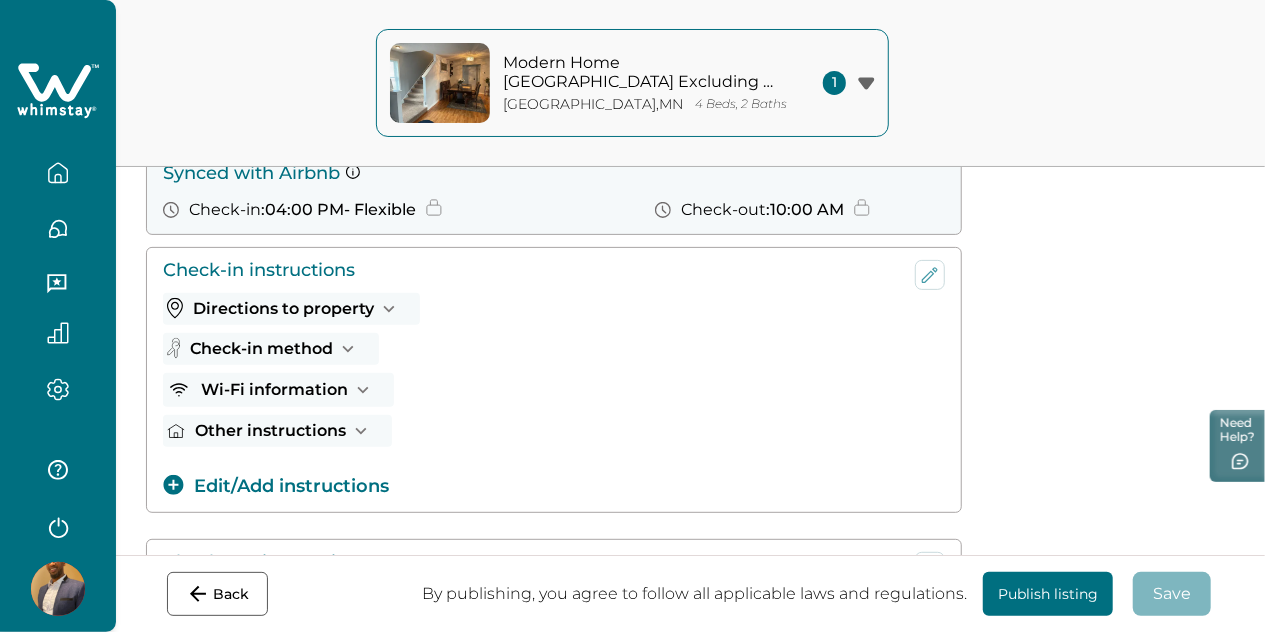 scroll, scrollTop: 0, scrollLeft: 0, axis: both 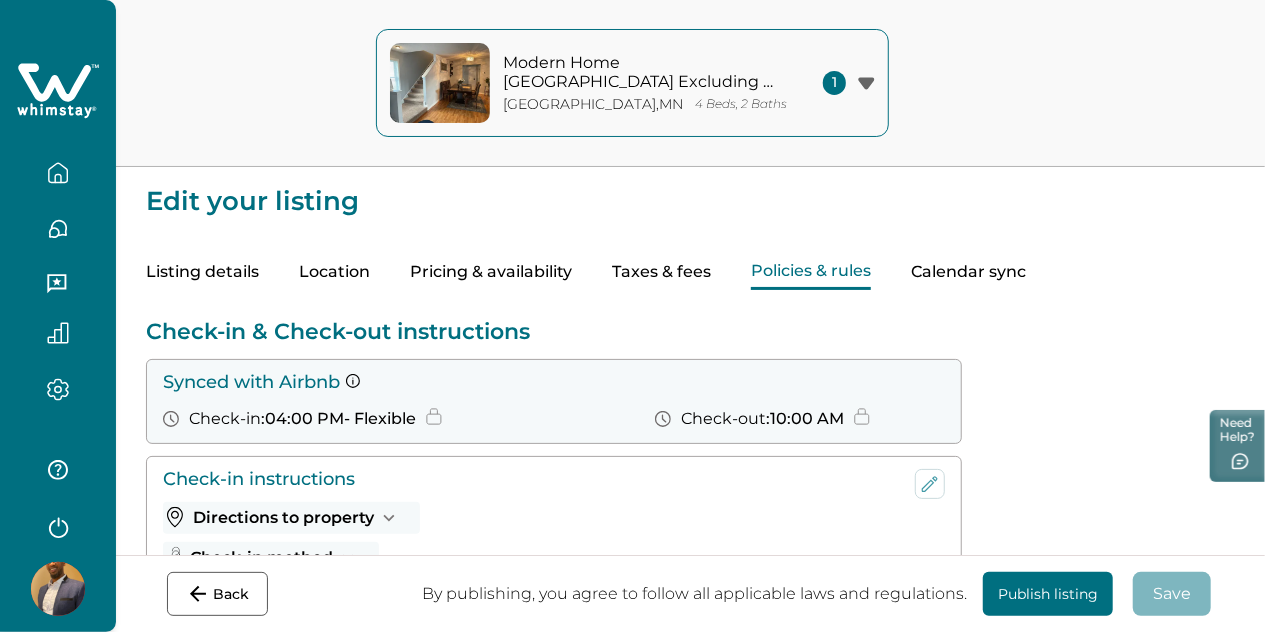 click on "Calendar sync" at bounding box center [968, 272] 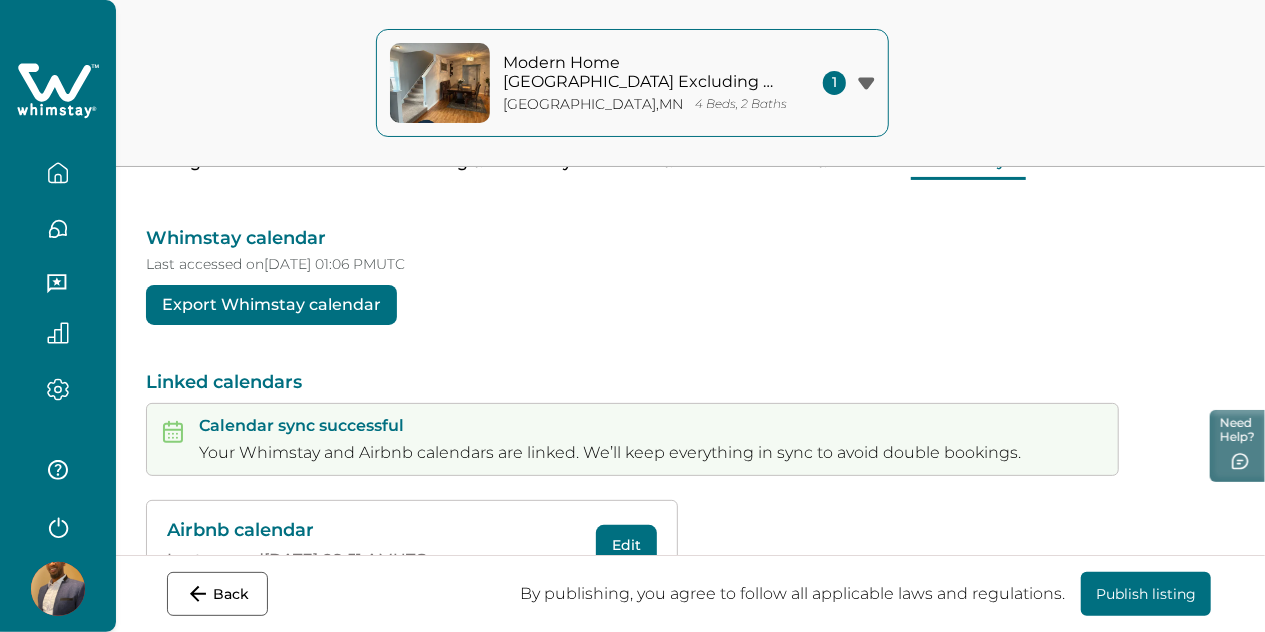 scroll, scrollTop: 108, scrollLeft: 0, axis: vertical 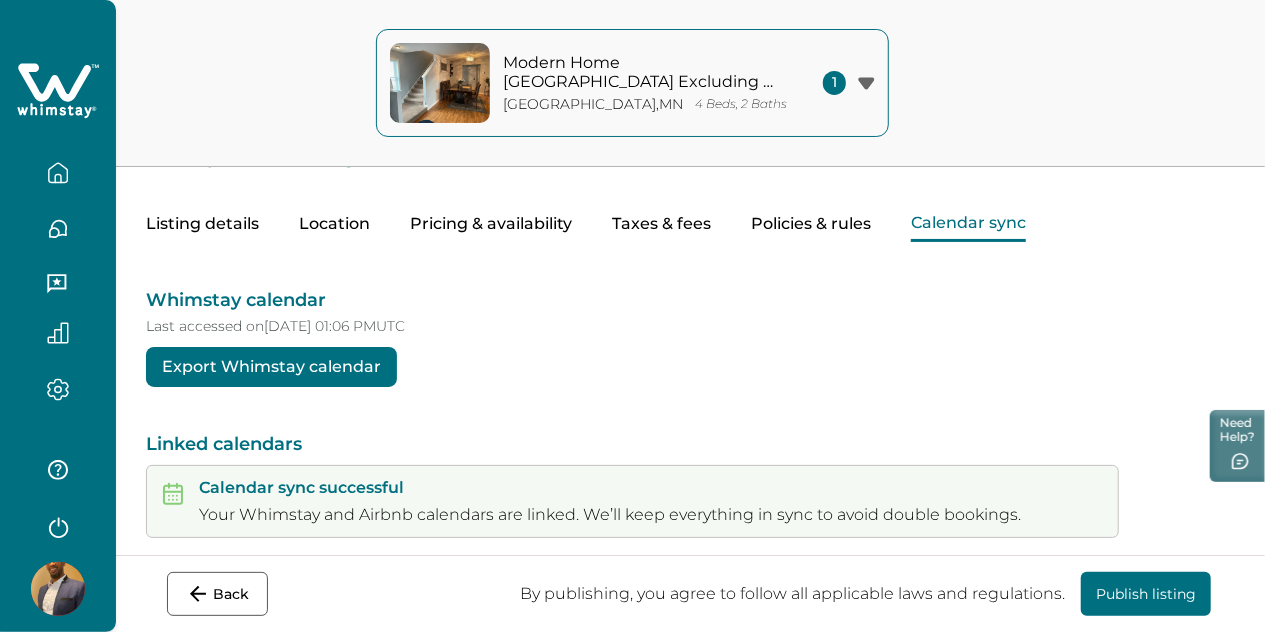 click on "Export Whimstay calendar" at bounding box center (271, 367) 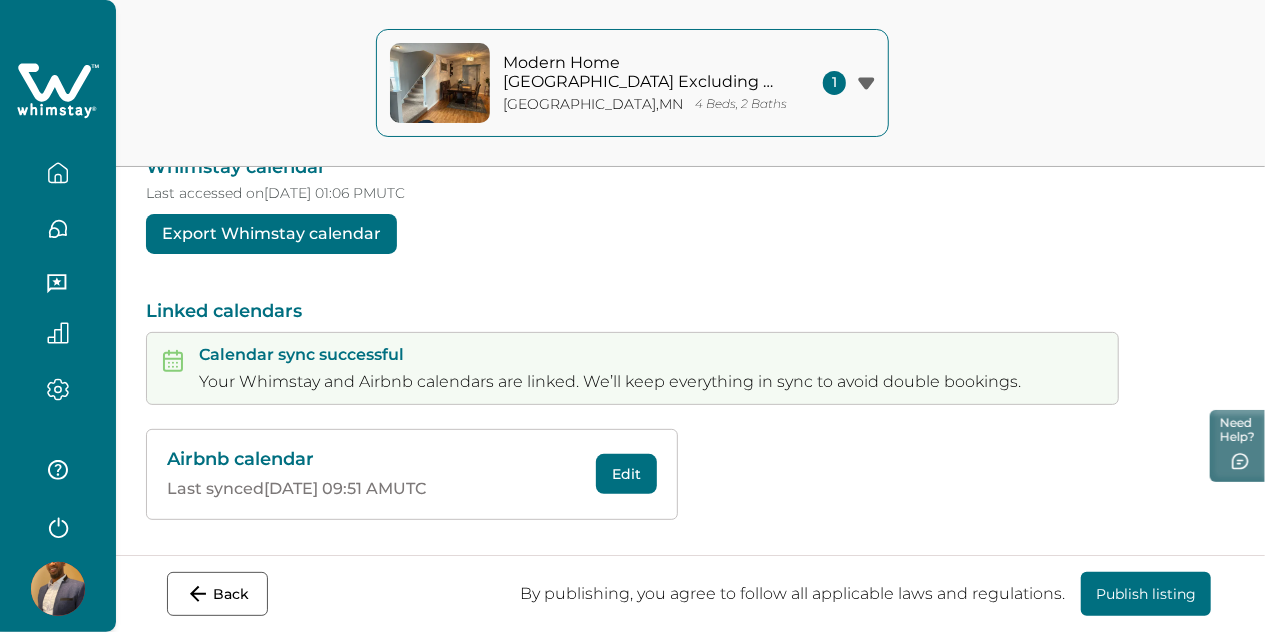 click on "Publish listing" at bounding box center [1146, 594] 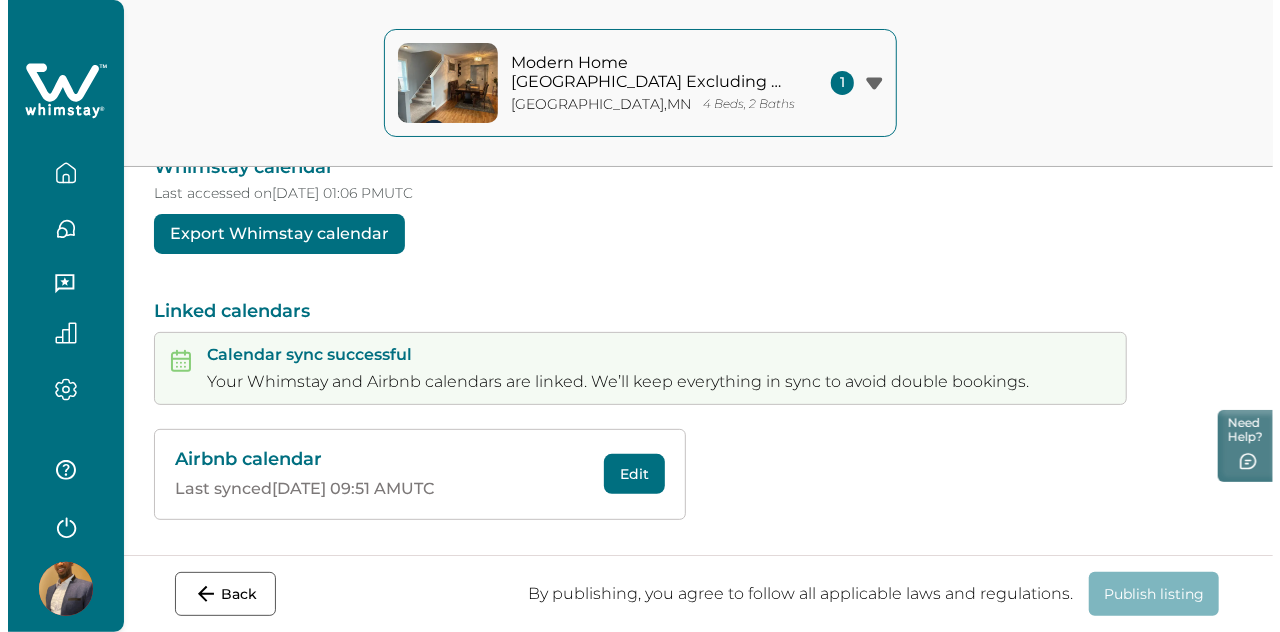 scroll, scrollTop: 0, scrollLeft: 0, axis: both 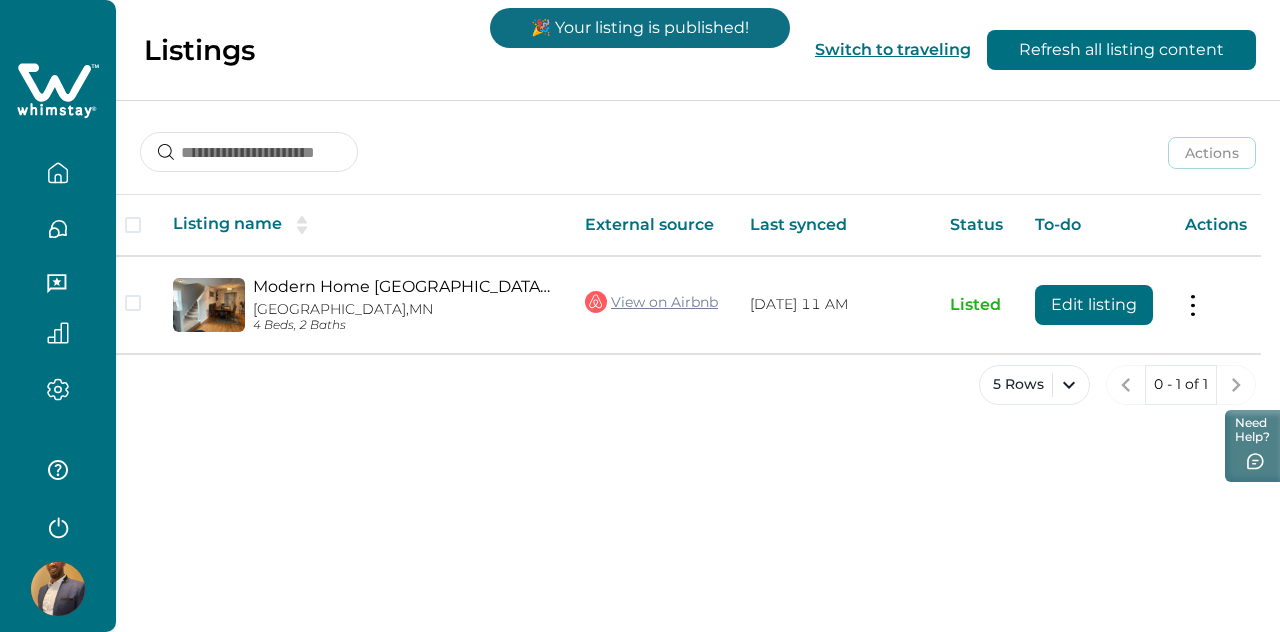 click on "To-do" at bounding box center [1094, 225] 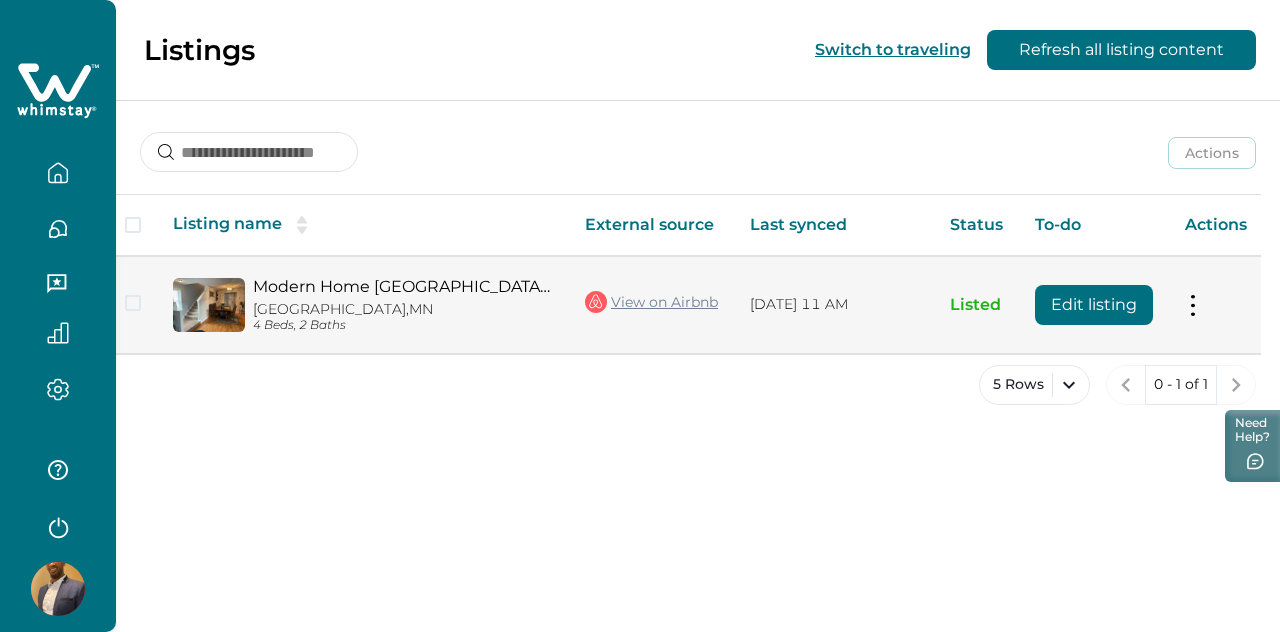 click on "Edit listing" at bounding box center [1094, 305] 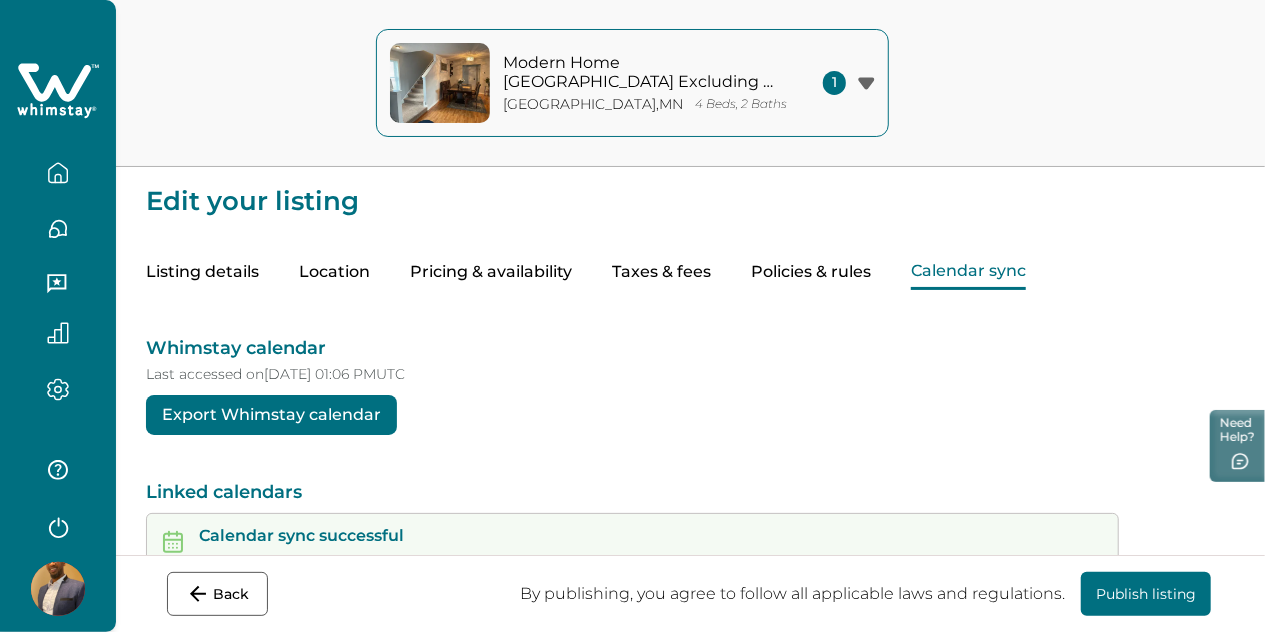 click on "Calendar sync" at bounding box center (968, 272) 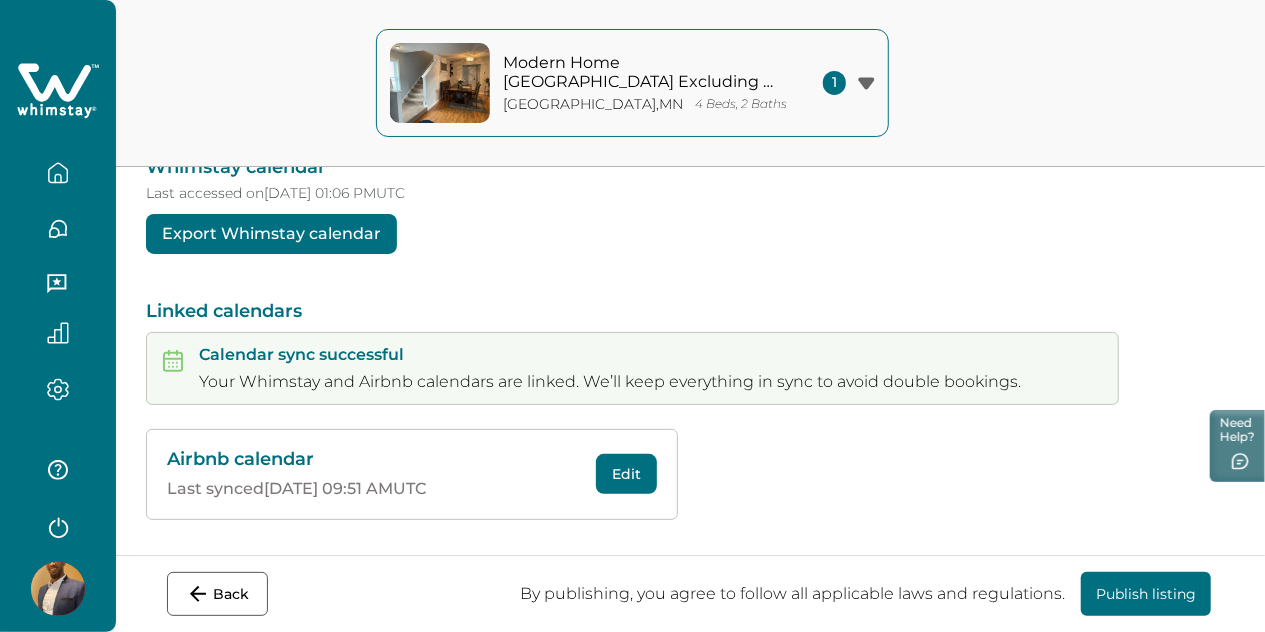 scroll, scrollTop: 0, scrollLeft: 0, axis: both 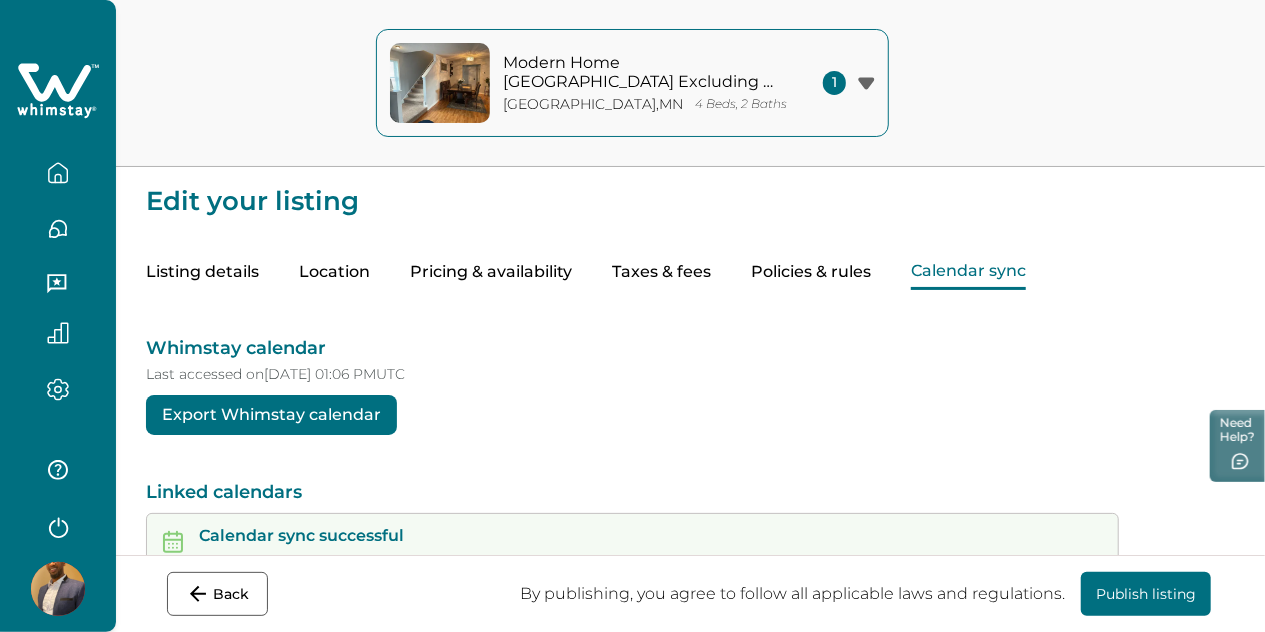 click 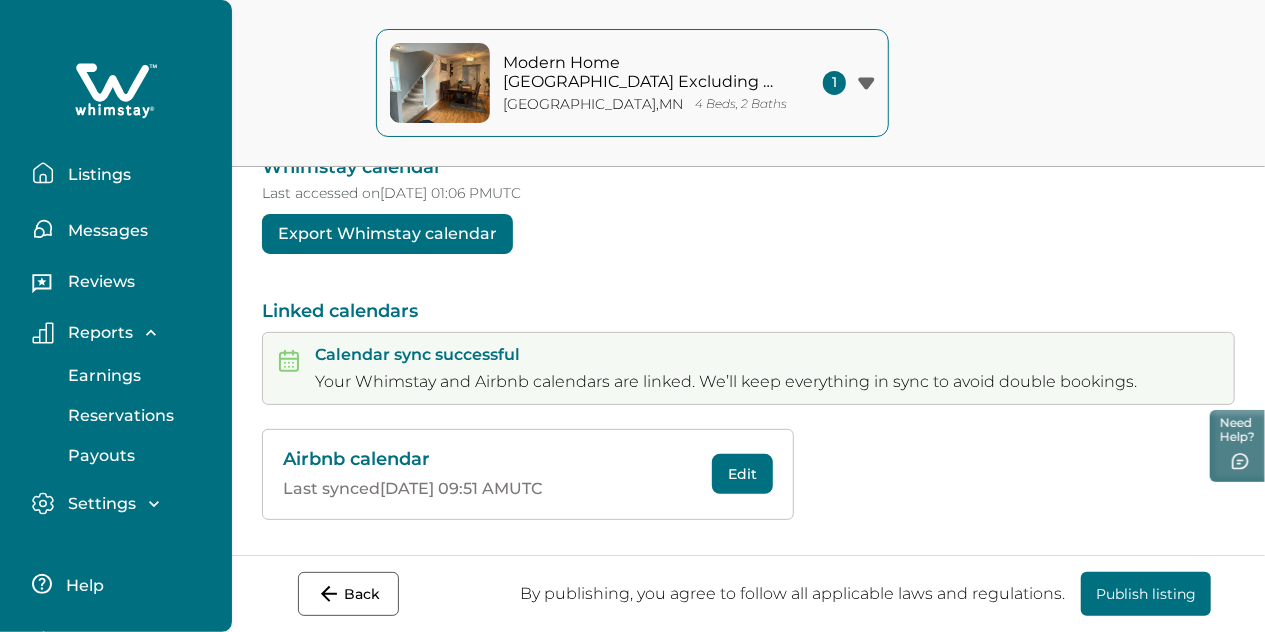 scroll, scrollTop: 0, scrollLeft: 0, axis: both 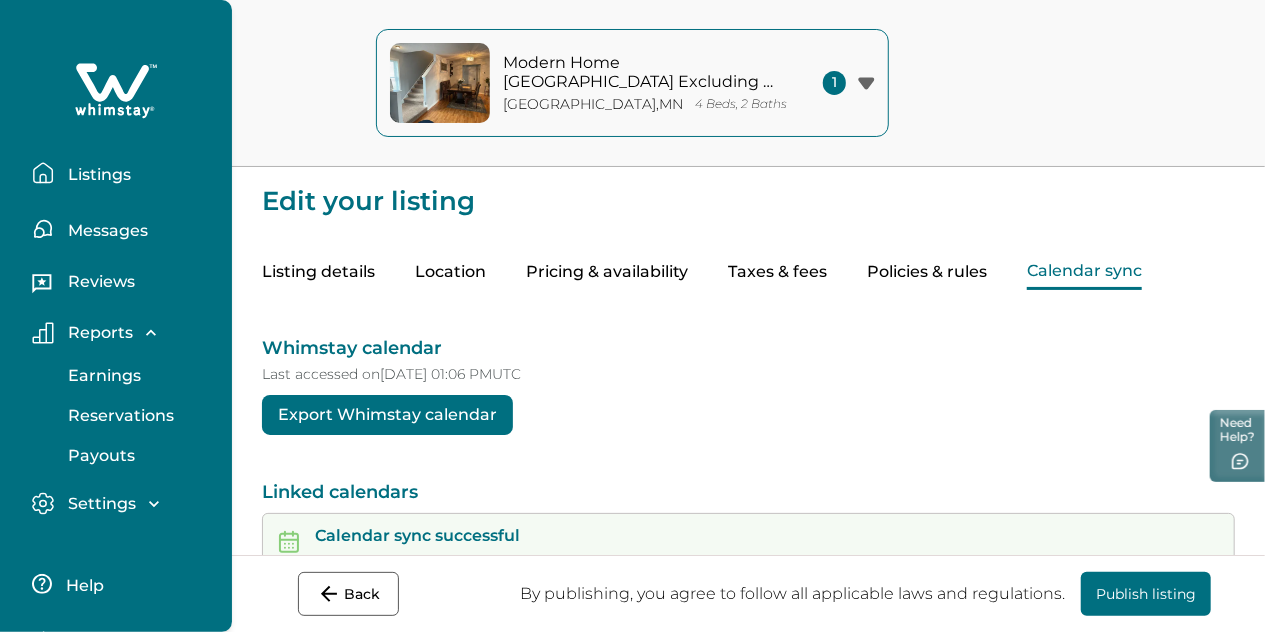 click on "Listing details" at bounding box center (318, 272) 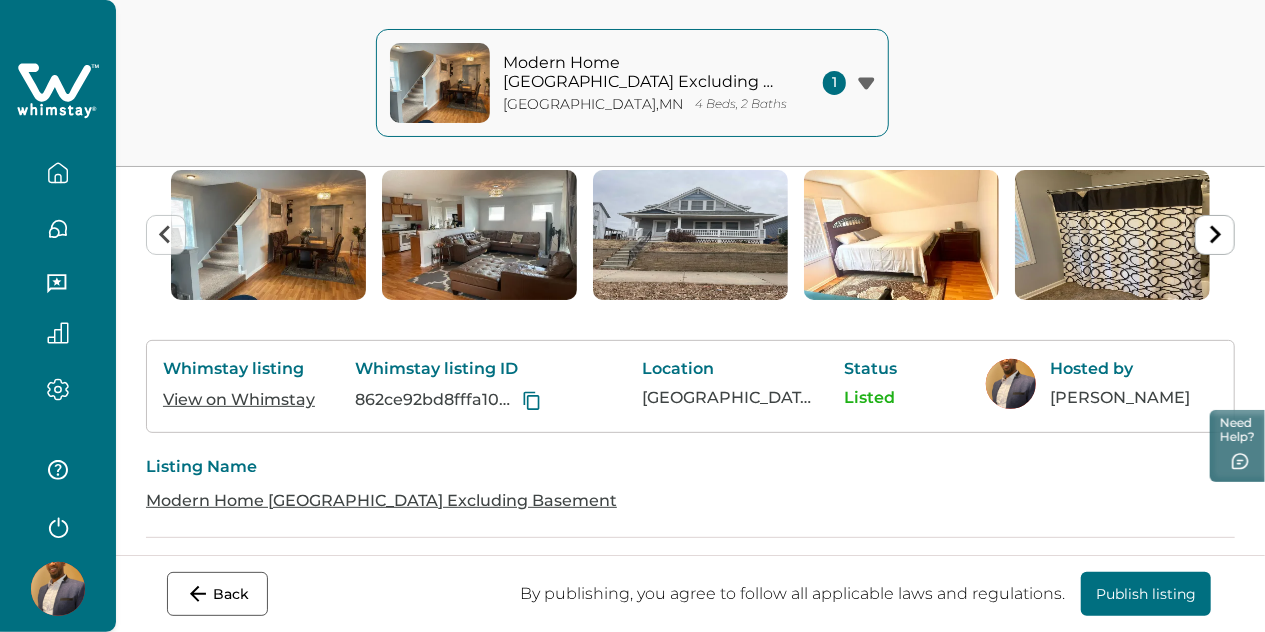 scroll, scrollTop: 0, scrollLeft: 0, axis: both 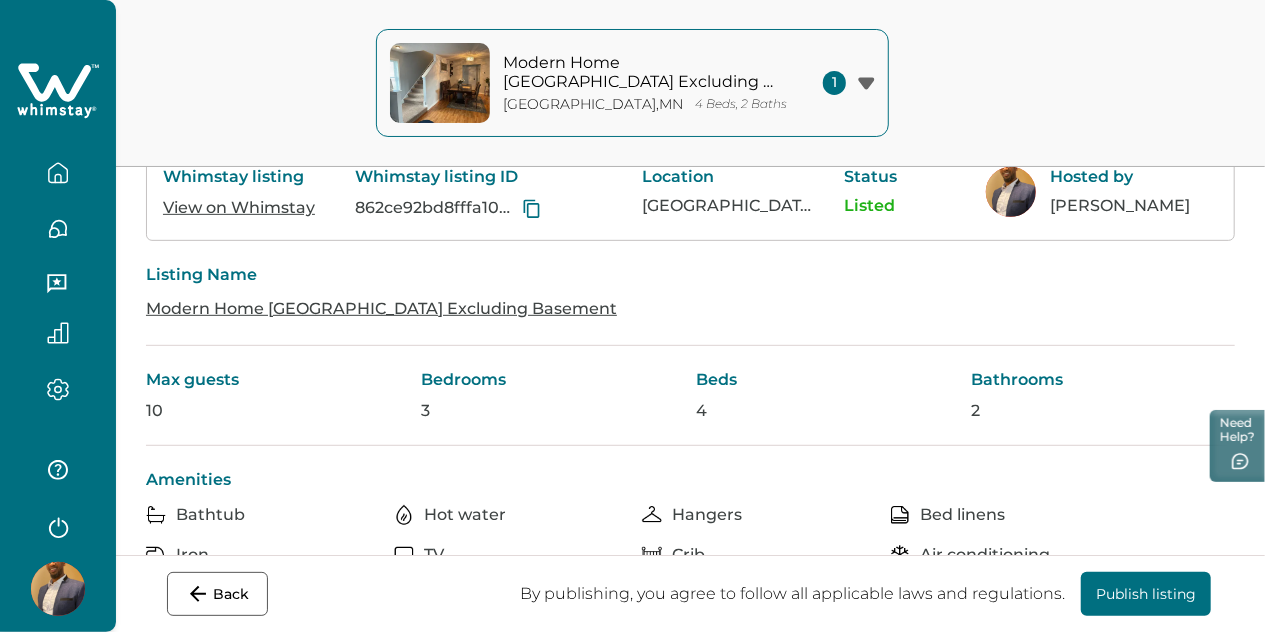 click on "Modern Home [GEOGRAPHIC_DATA] Excluding Basement" at bounding box center (381, 308) 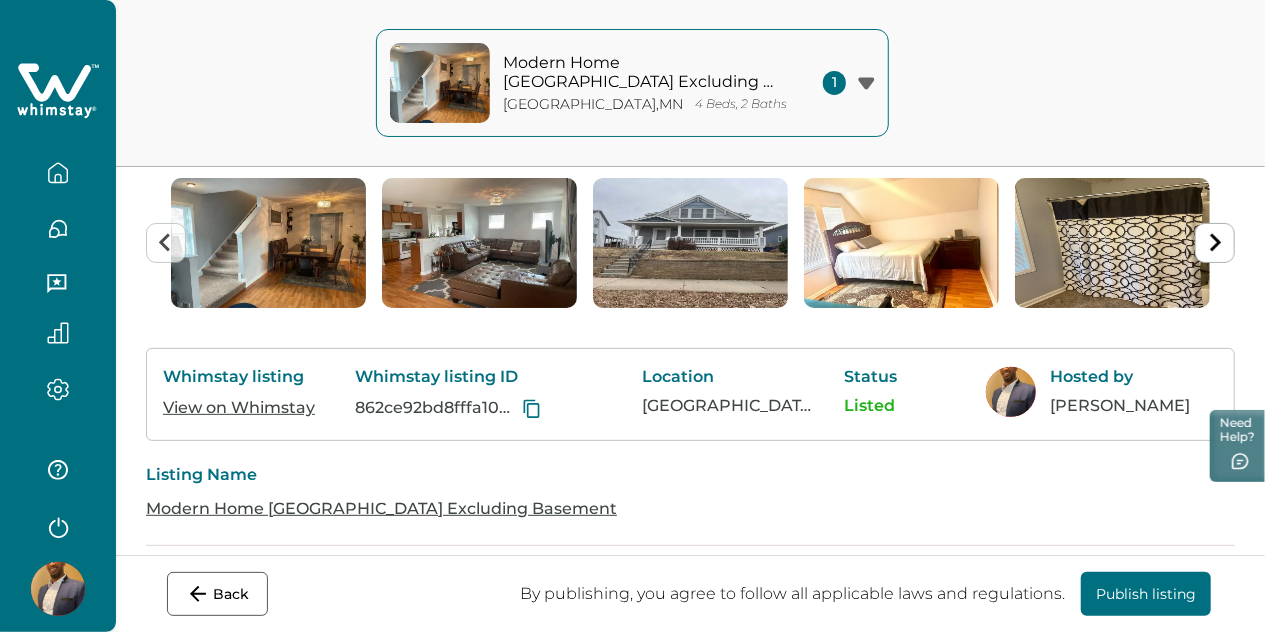 scroll, scrollTop: 193, scrollLeft: 0, axis: vertical 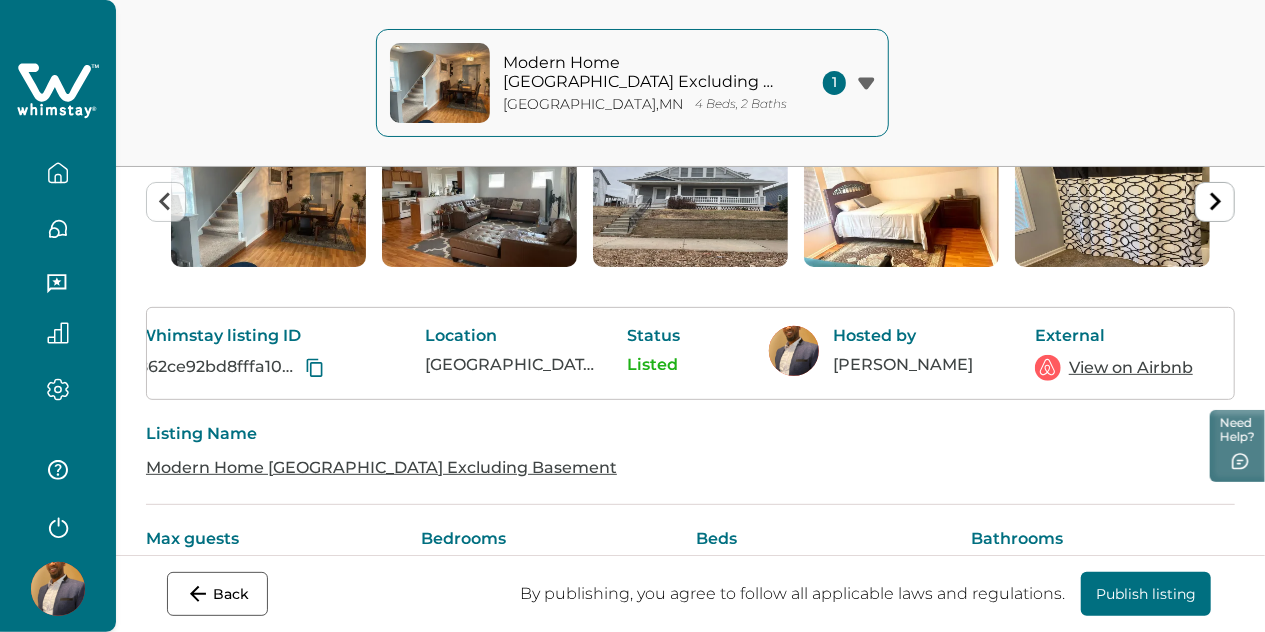 click at bounding box center (268, 202) 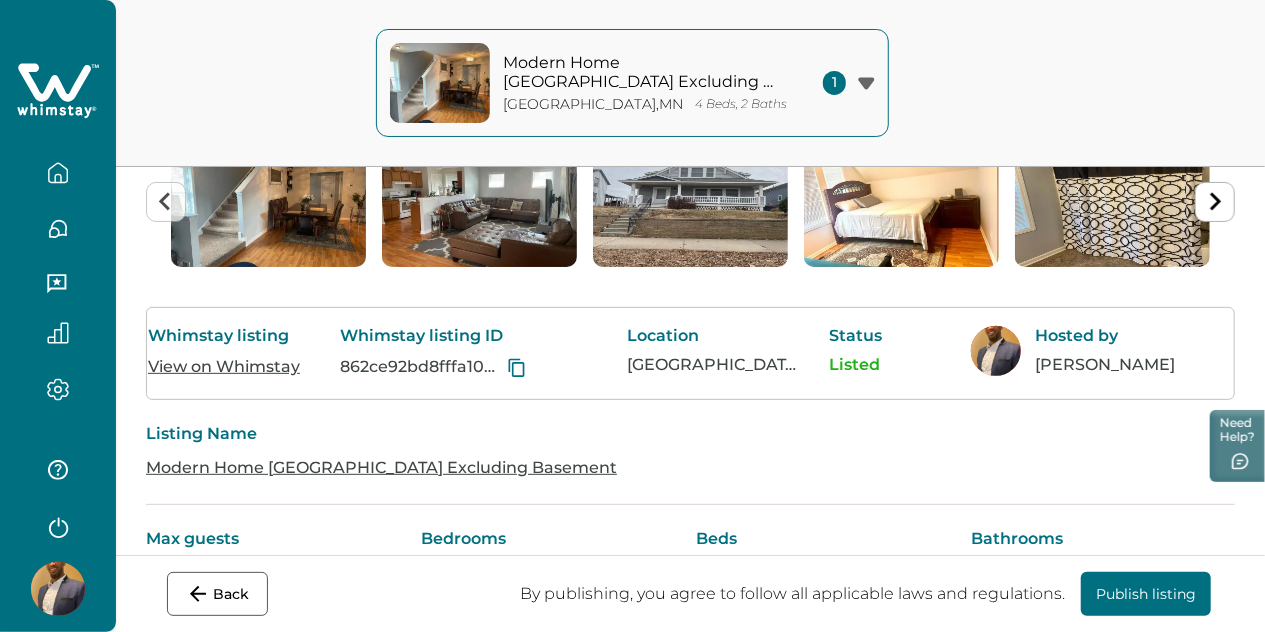 scroll, scrollTop: 0, scrollLeft: 0, axis: both 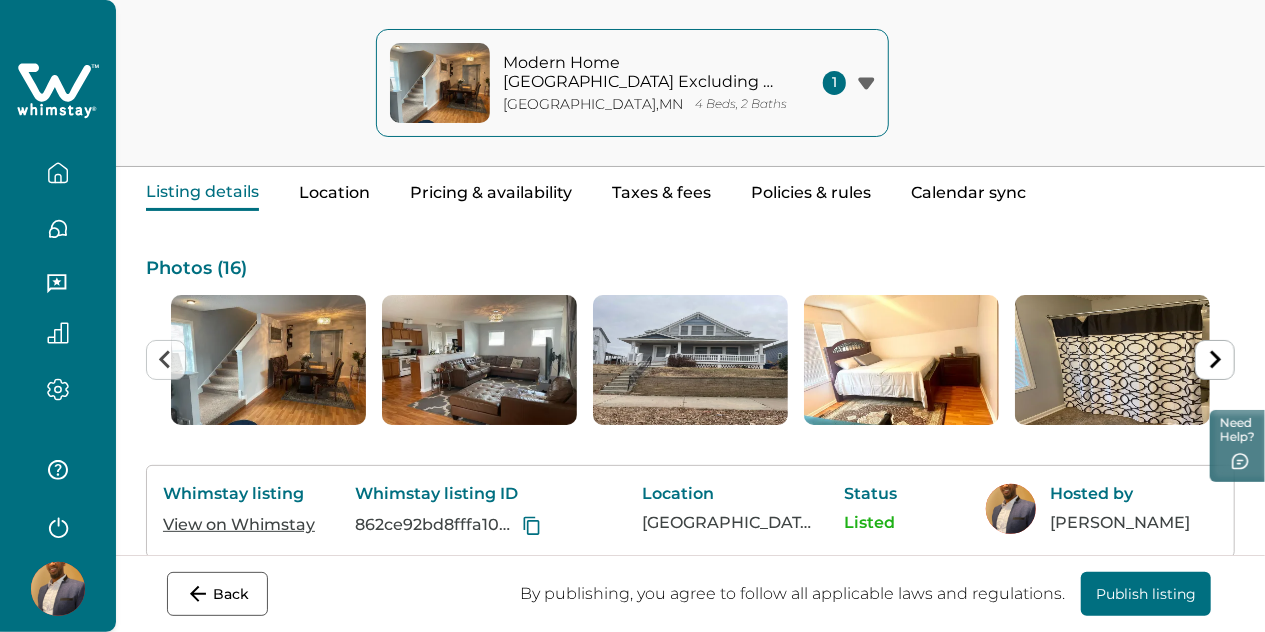 click on "1" at bounding box center [849, 83] 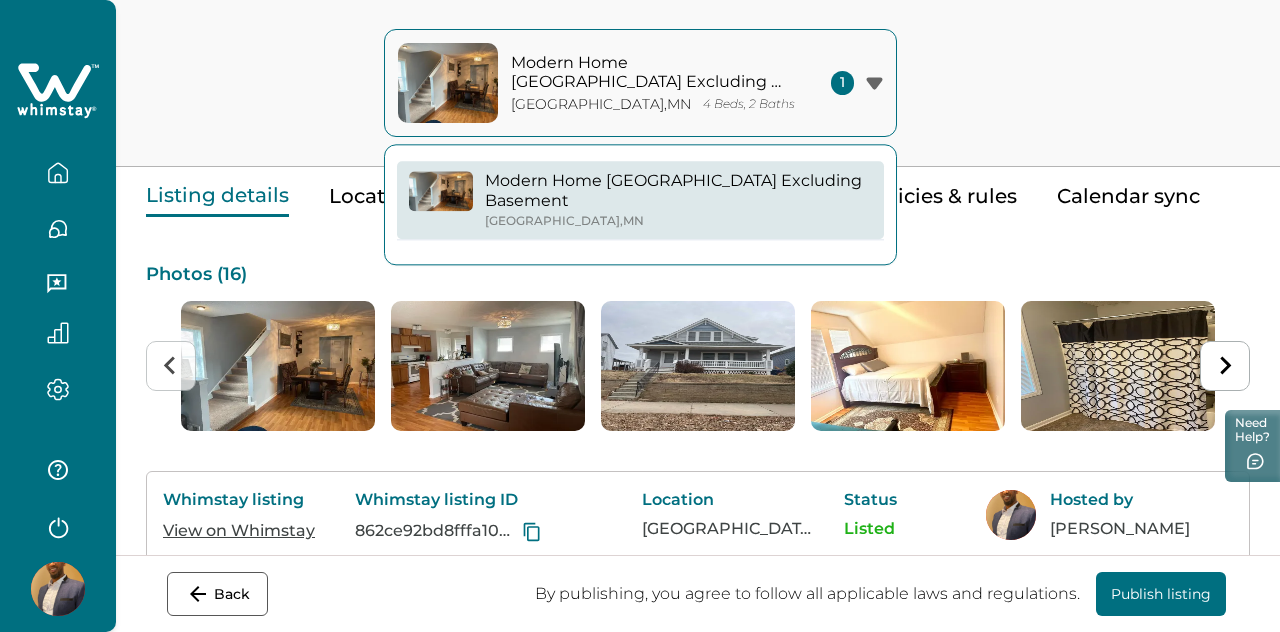 click on "1" at bounding box center [857, 83] 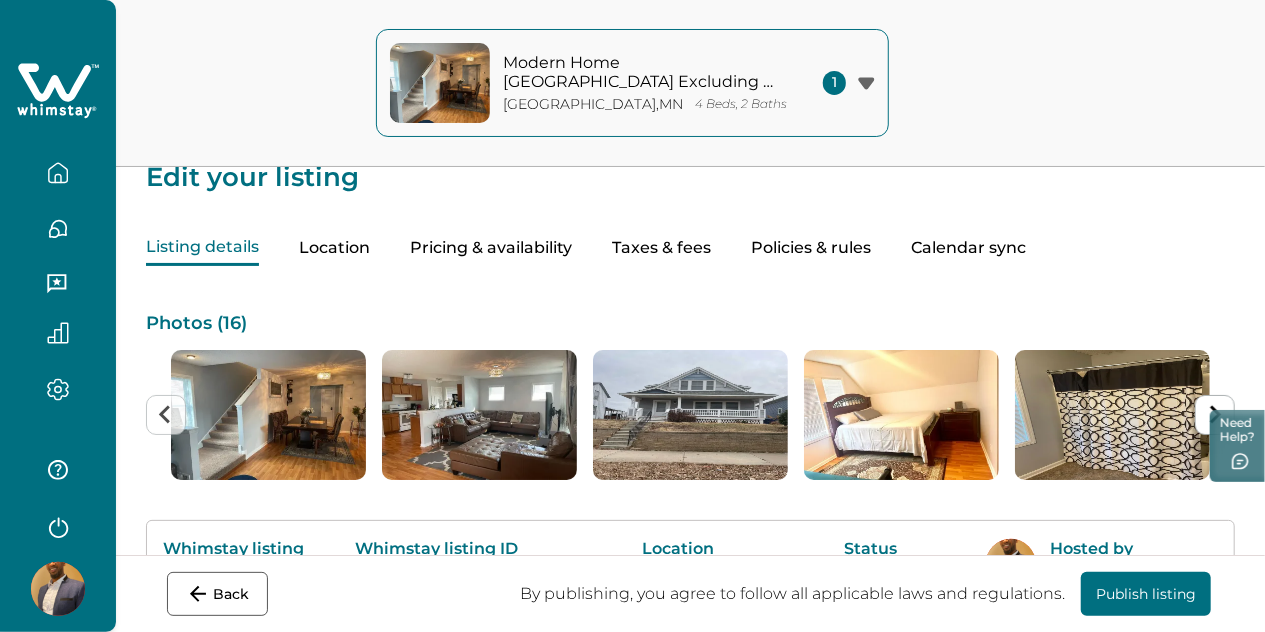 scroll, scrollTop: 0, scrollLeft: 0, axis: both 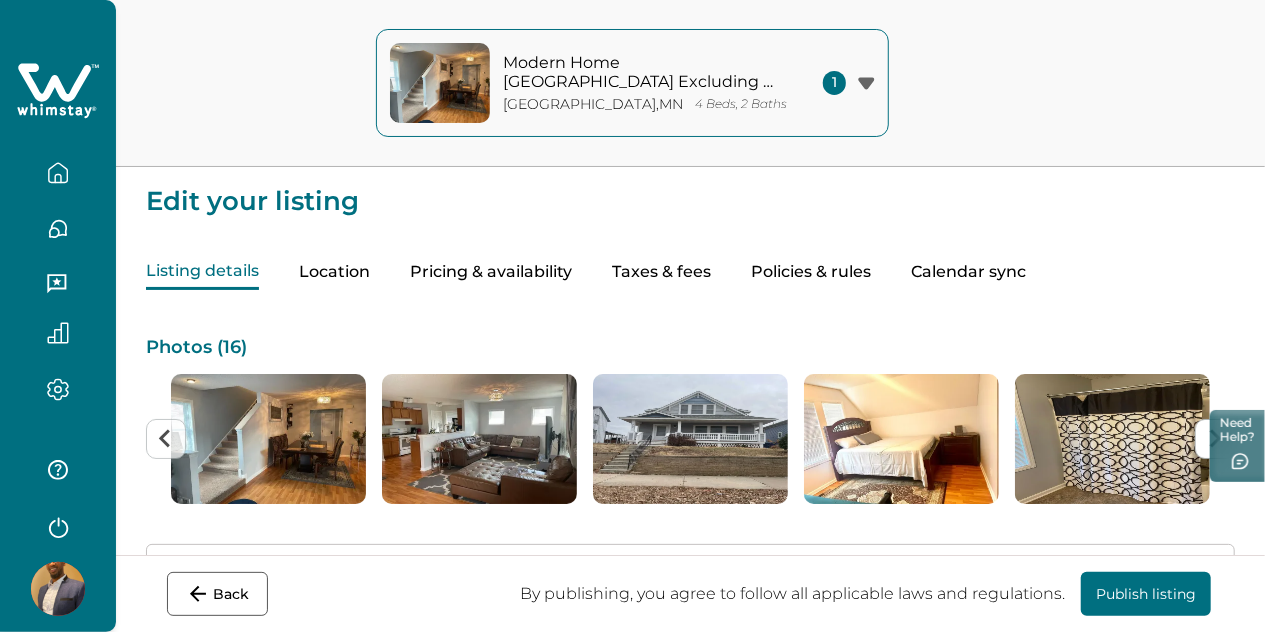 click 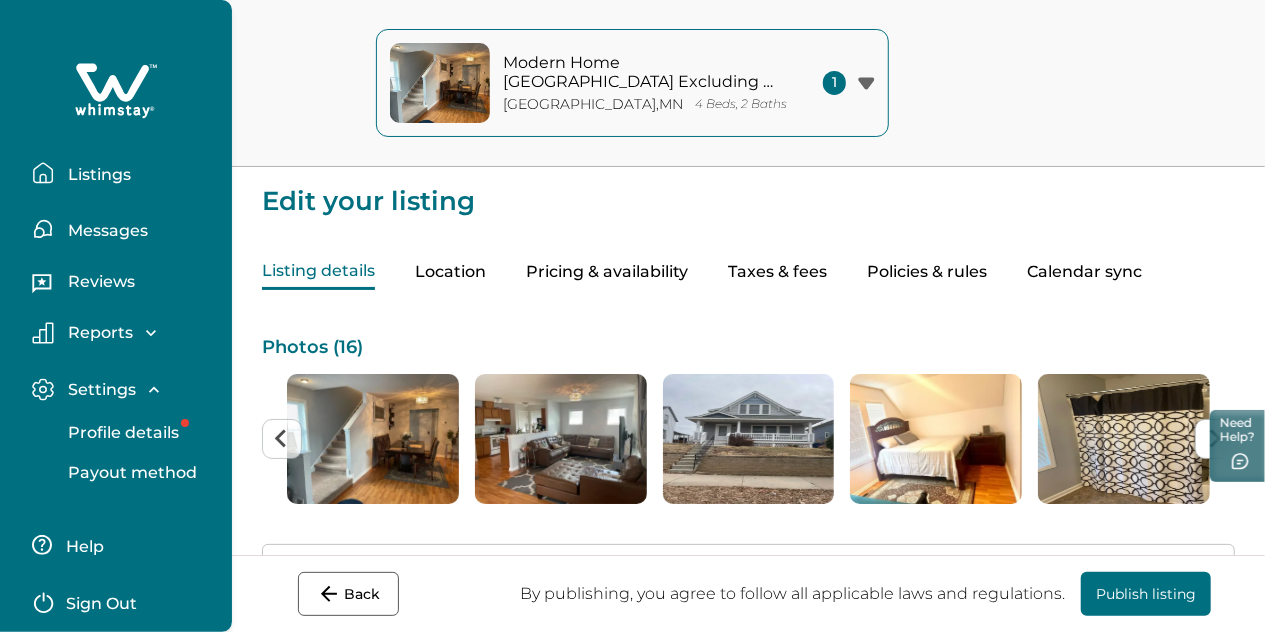 scroll, scrollTop: 0, scrollLeft: 74, axis: horizontal 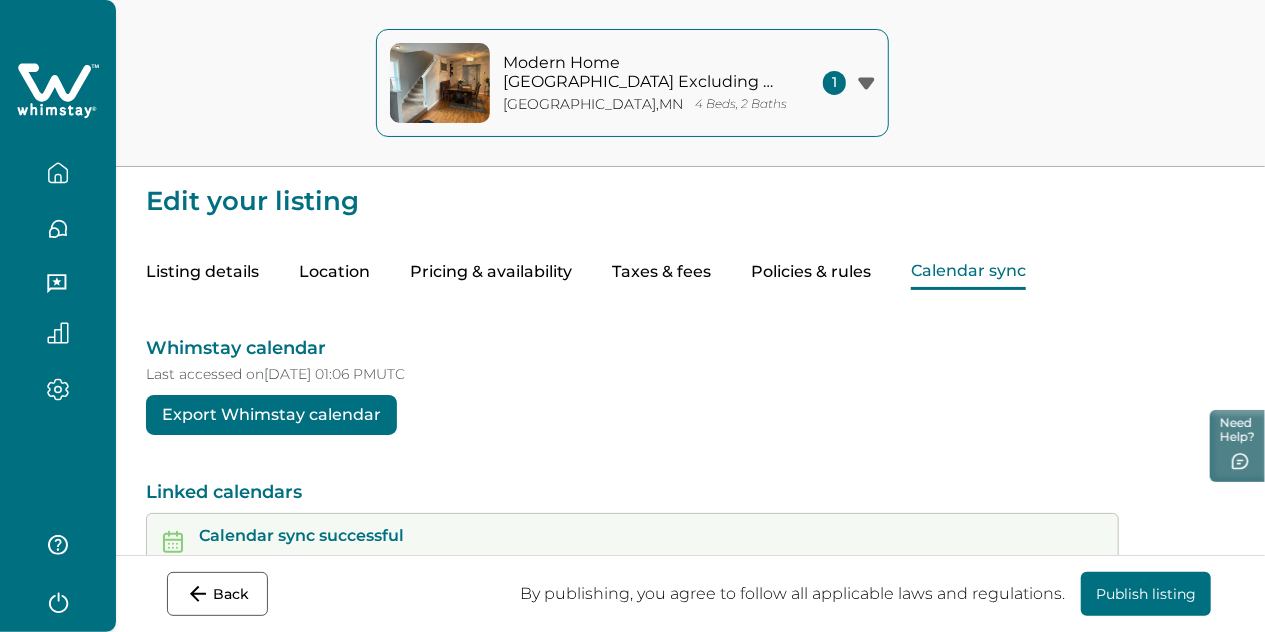 click on "Calendar sync" at bounding box center (968, 272) 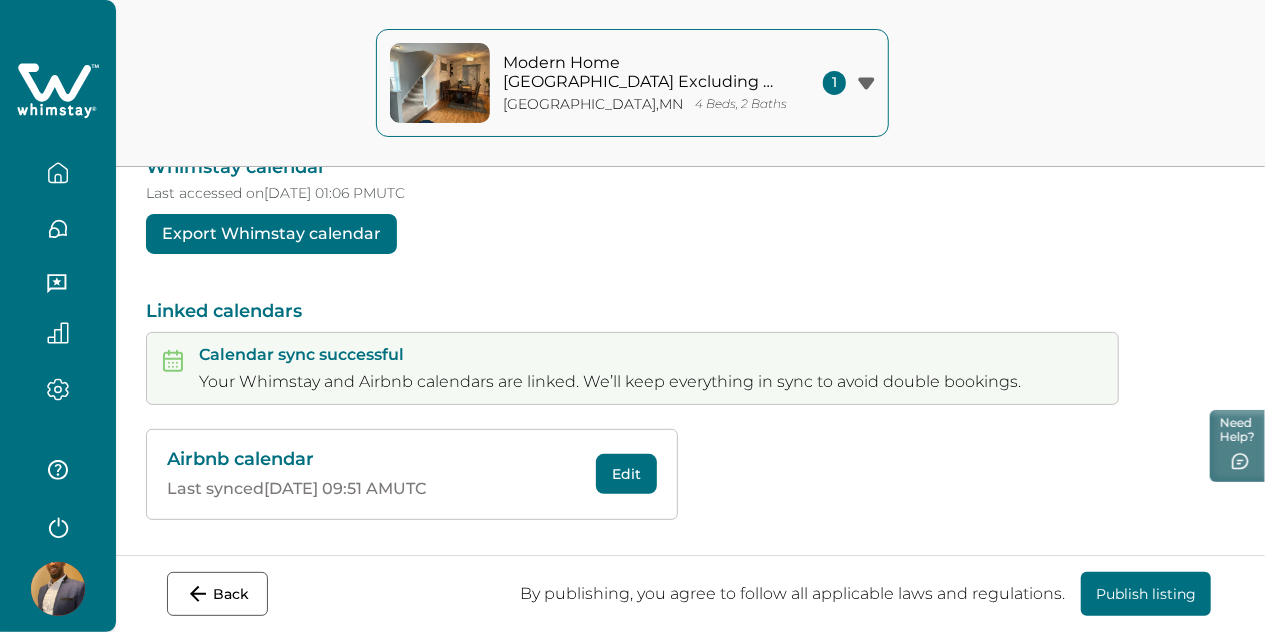 scroll, scrollTop: 0, scrollLeft: 0, axis: both 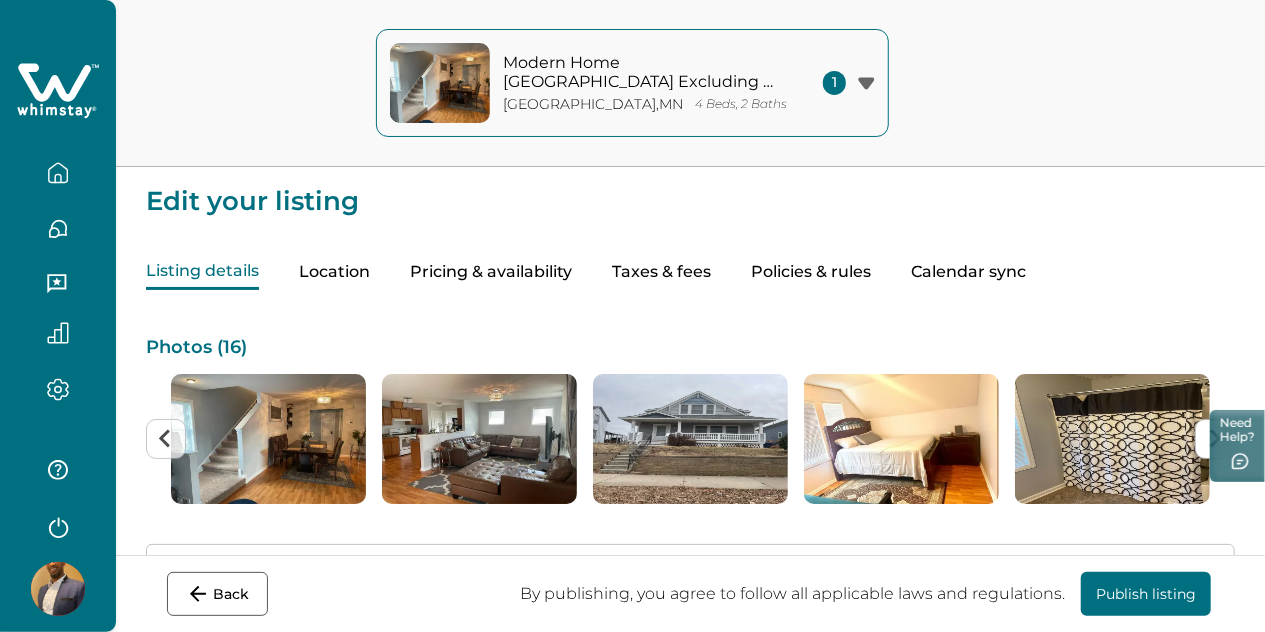 click on "Listing details" at bounding box center (202, 272) 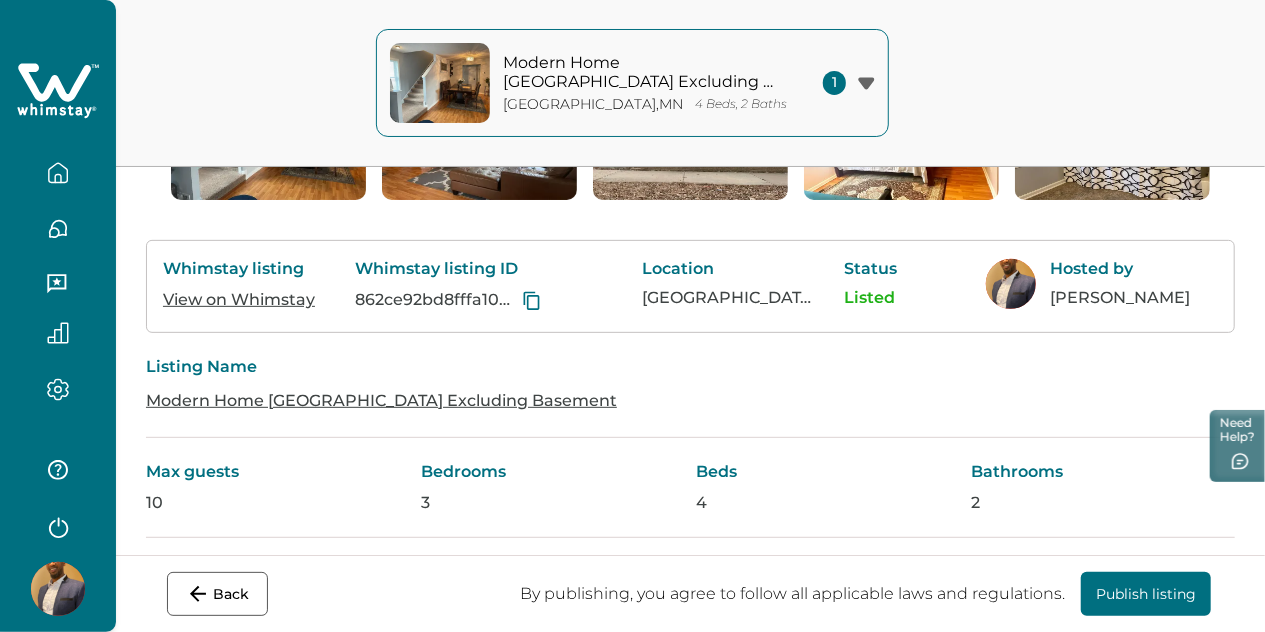 scroll, scrollTop: 313, scrollLeft: 0, axis: vertical 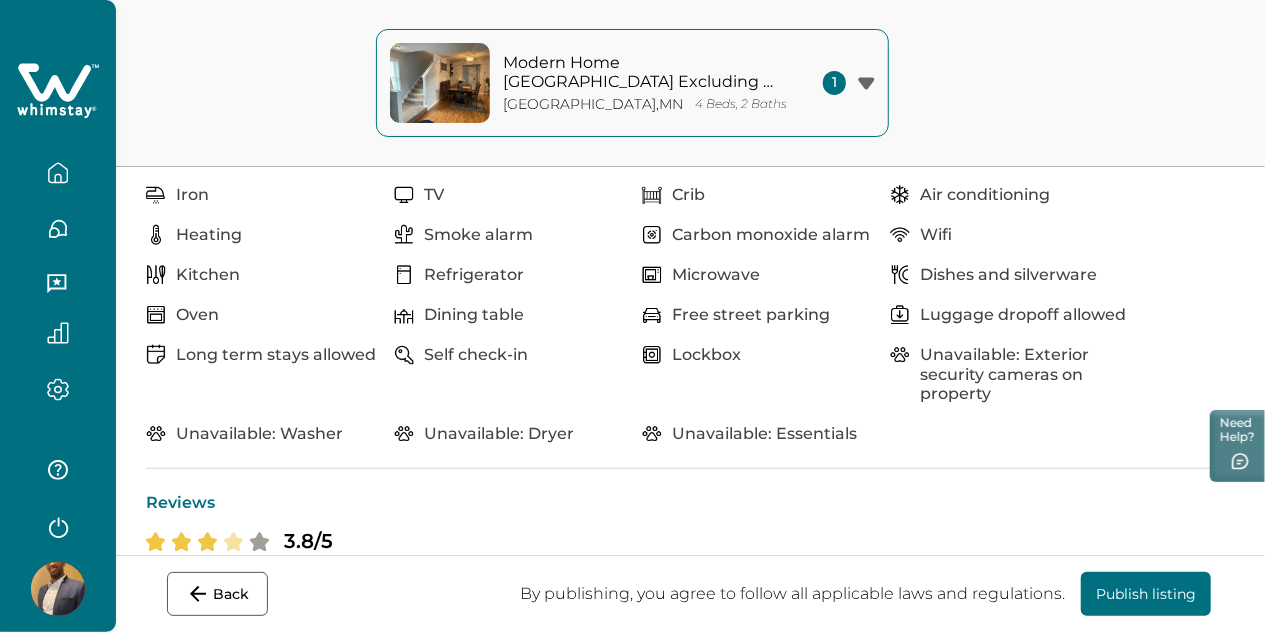 click 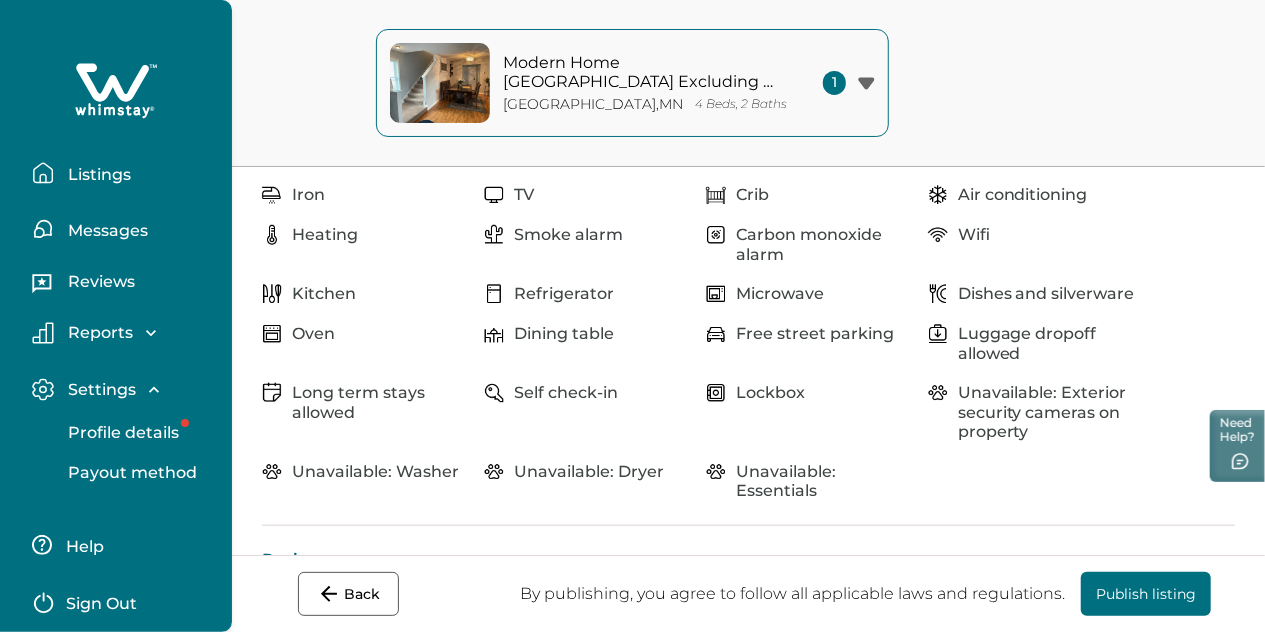 click on "Profile details" at bounding box center [120, 433] 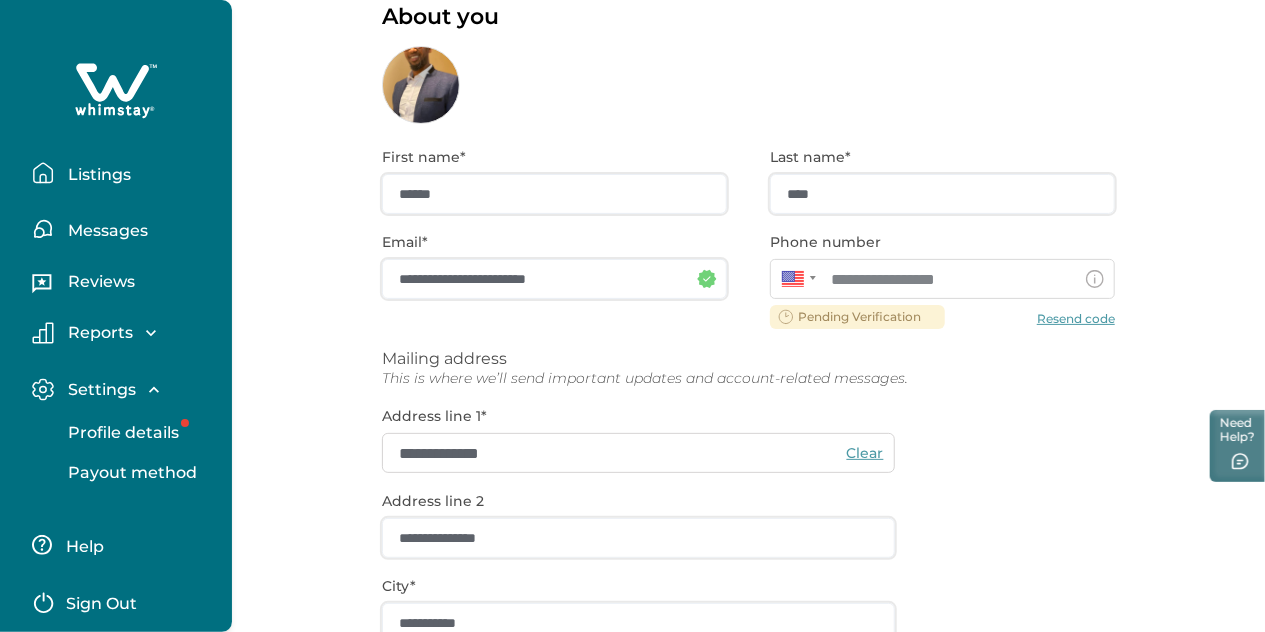 scroll, scrollTop: 106, scrollLeft: 0, axis: vertical 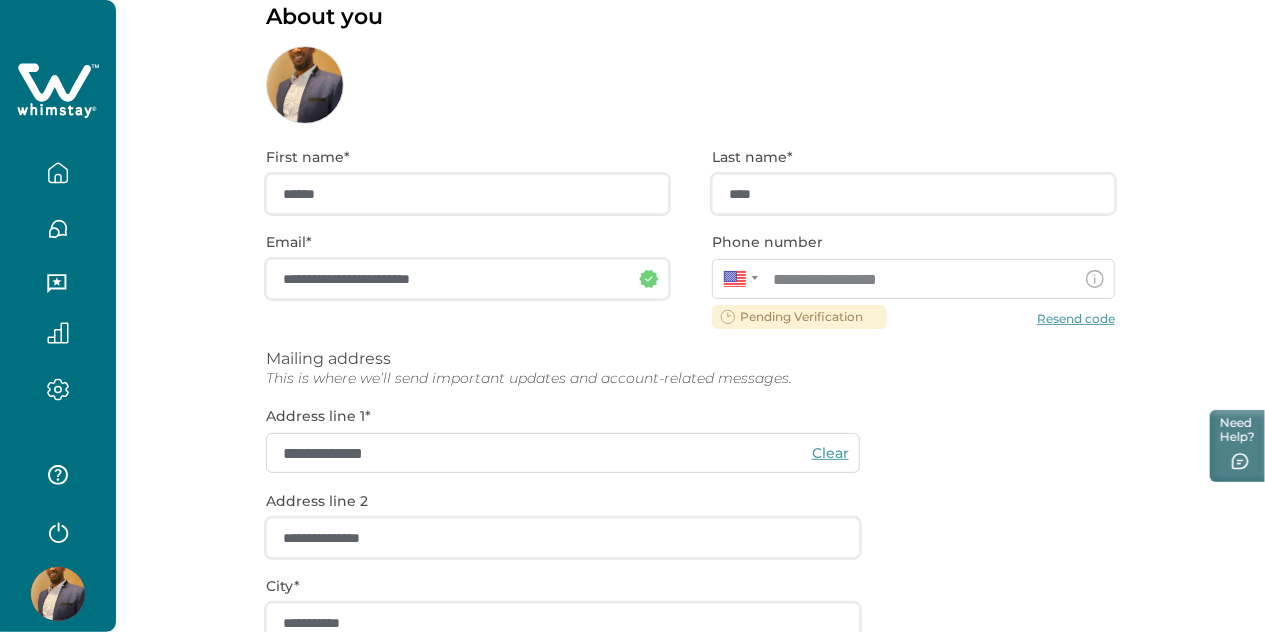 click on "**********" at bounding box center (690, 536) 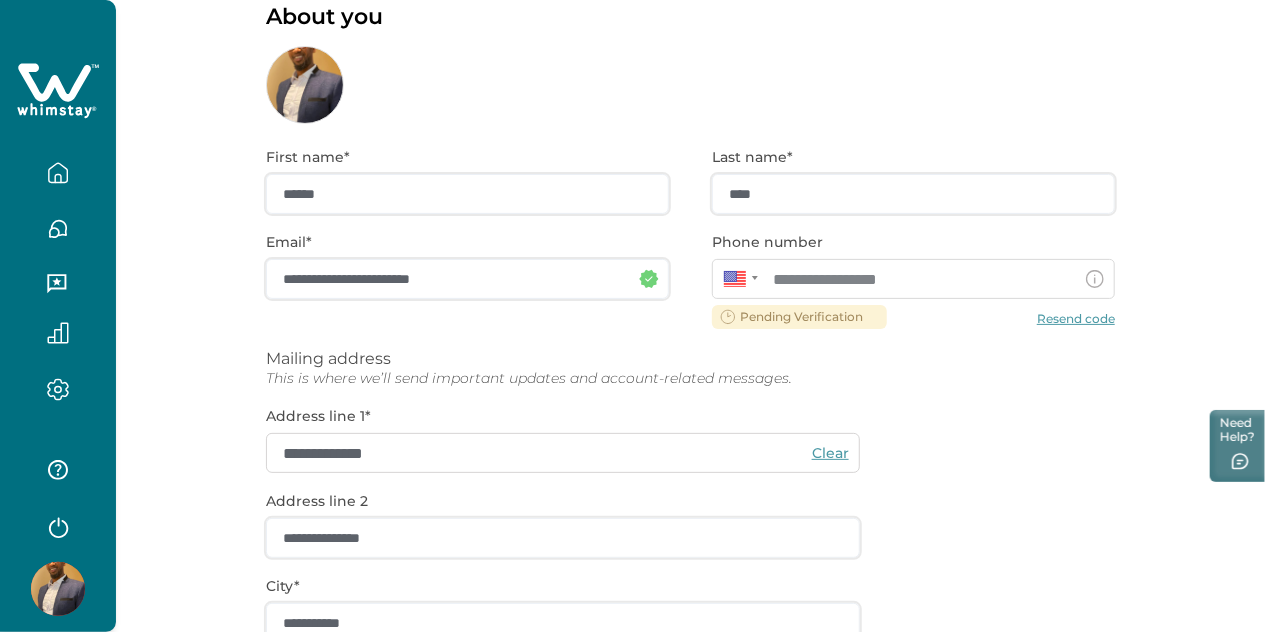 click on "**********" at bounding box center [690, 536] 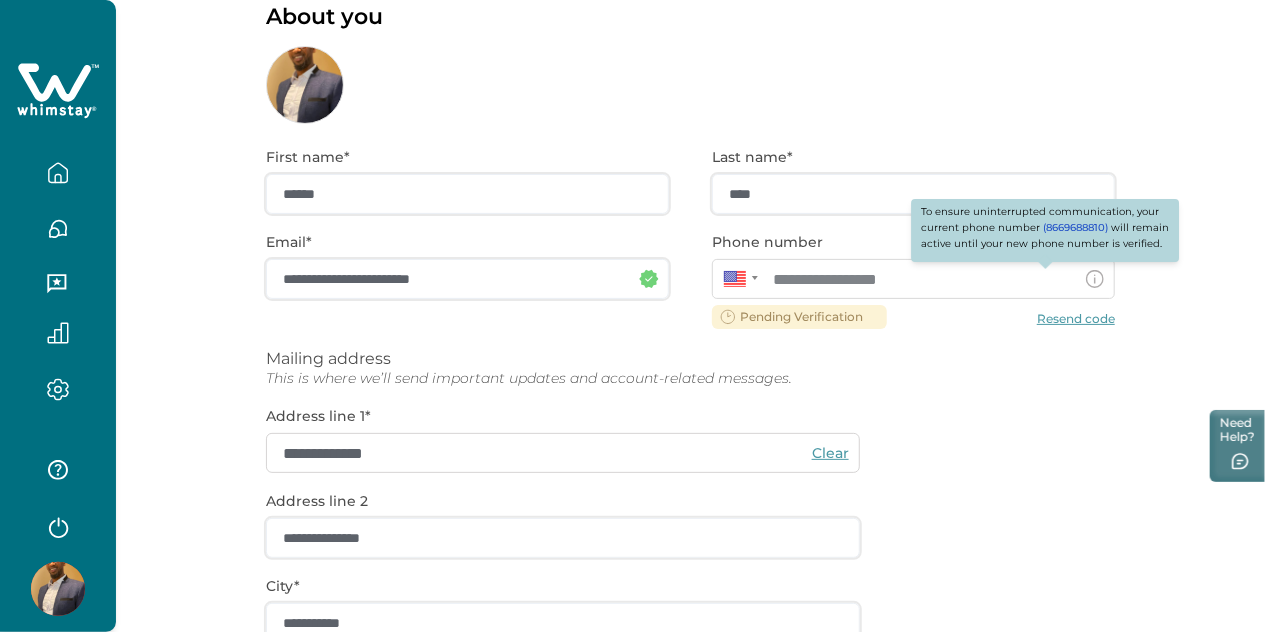 click 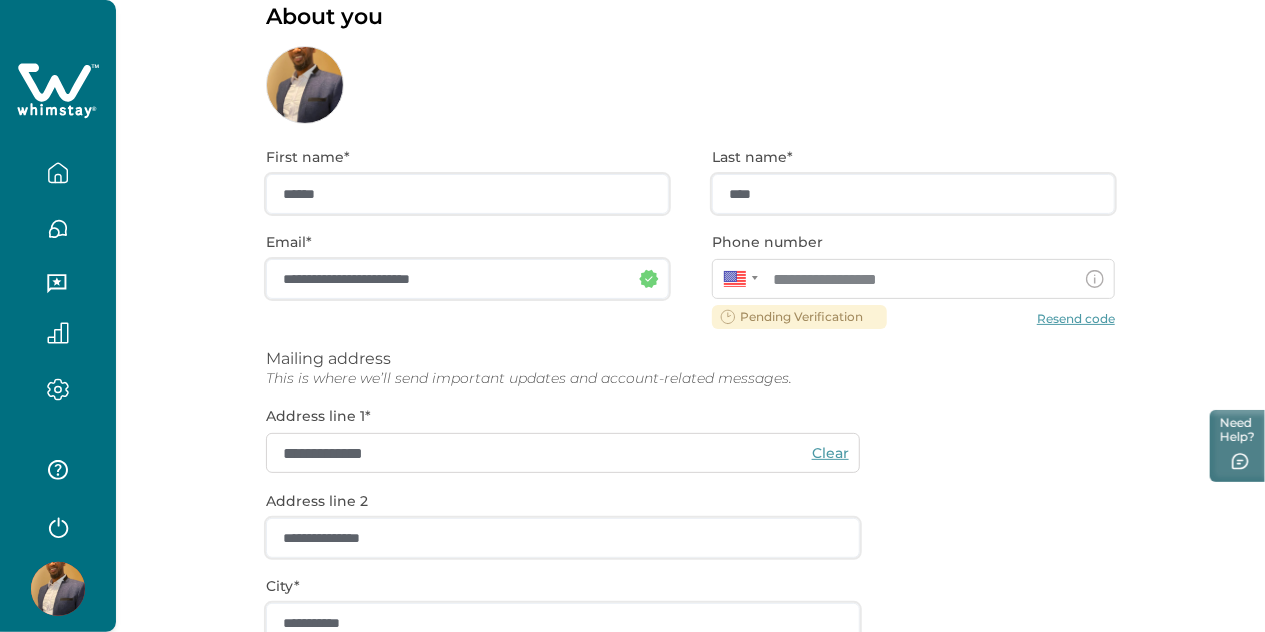 scroll, scrollTop: 422, scrollLeft: 0, axis: vertical 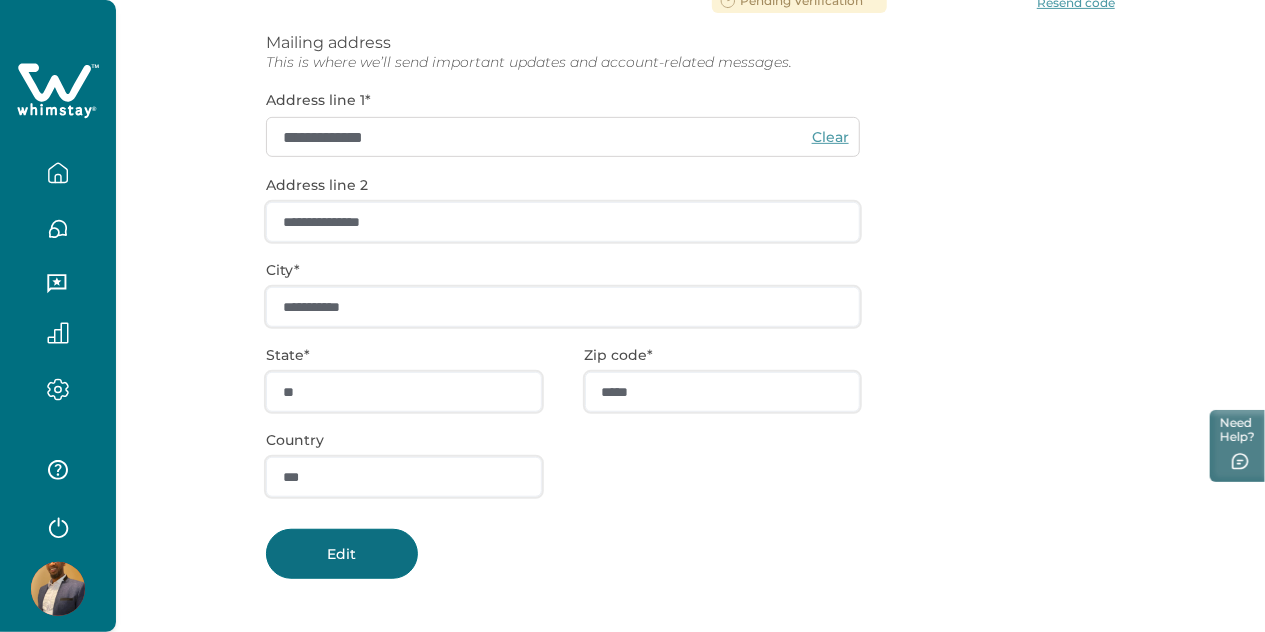 click on "Edit" at bounding box center [342, 554] 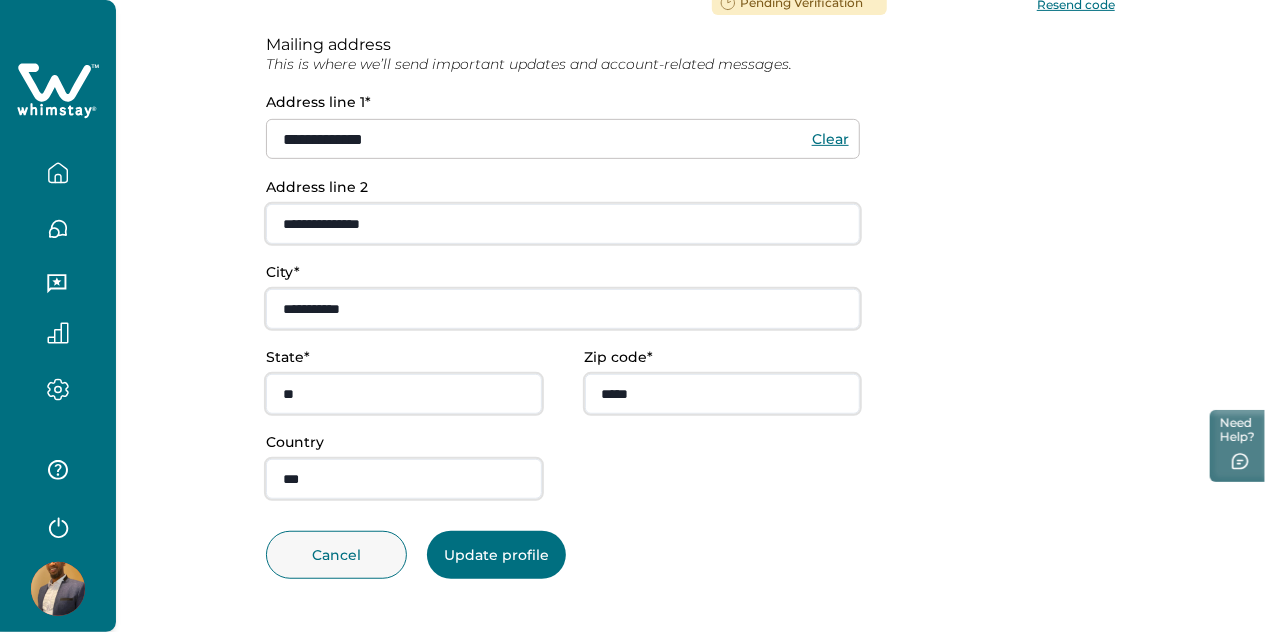 scroll, scrollTop: 0, scrollLeft: 0, axis: both 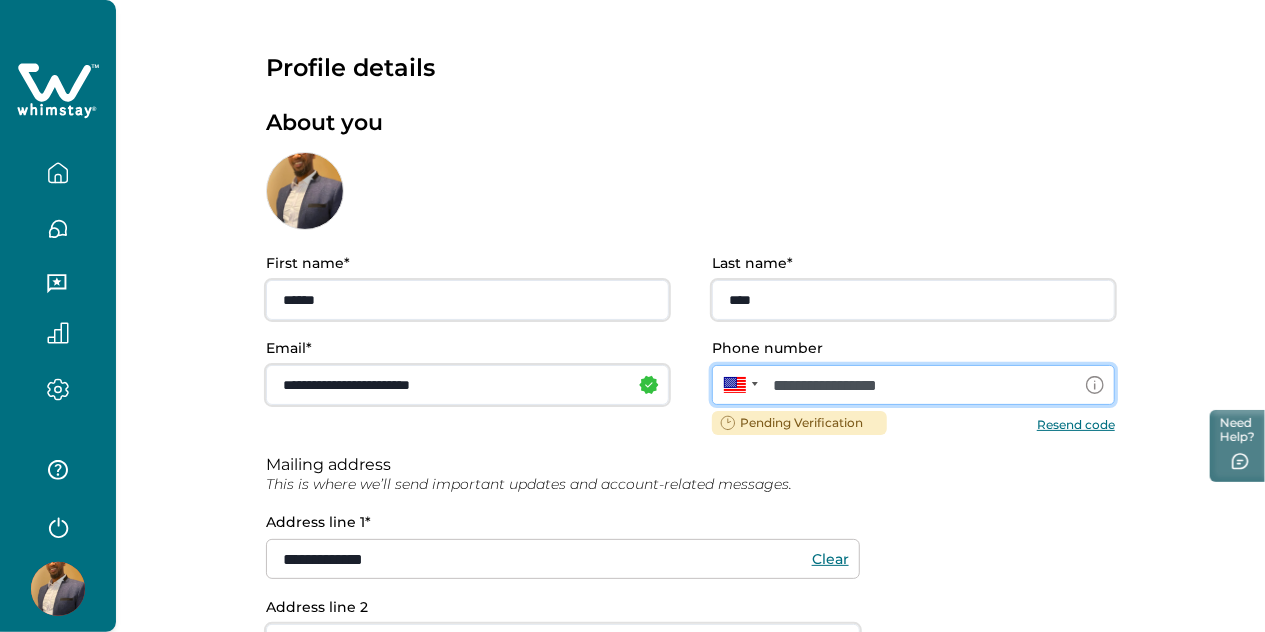 click on "**********" at bounding box center [913, 385] 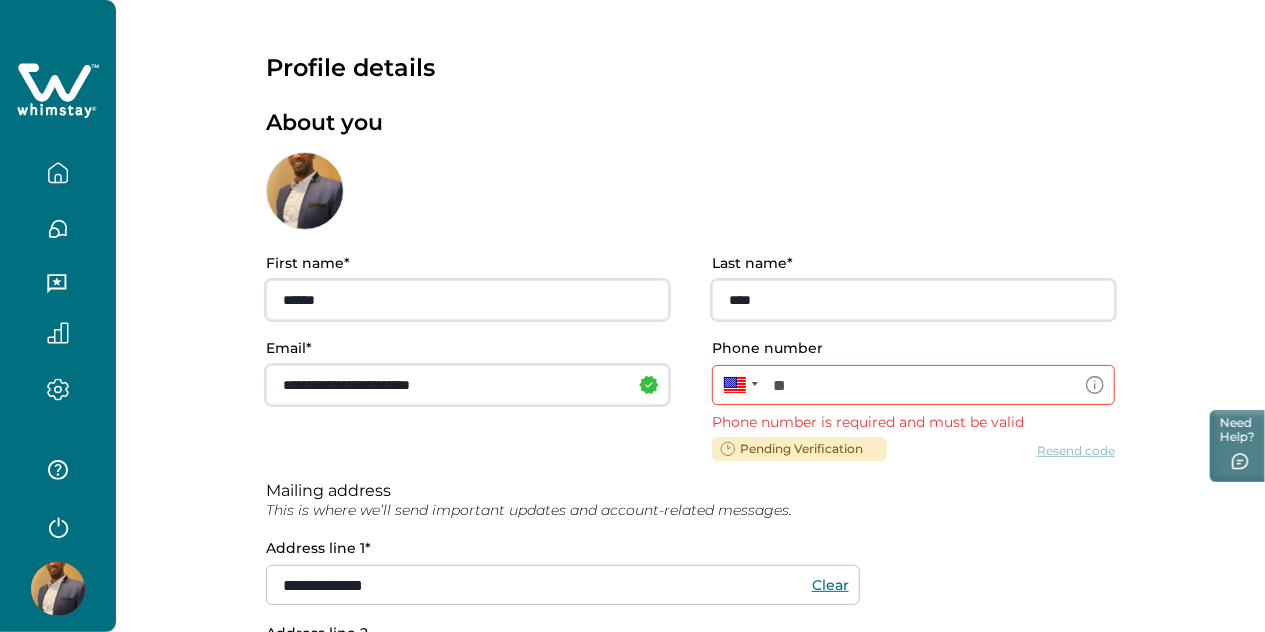 click at bounding box center [738, 385] 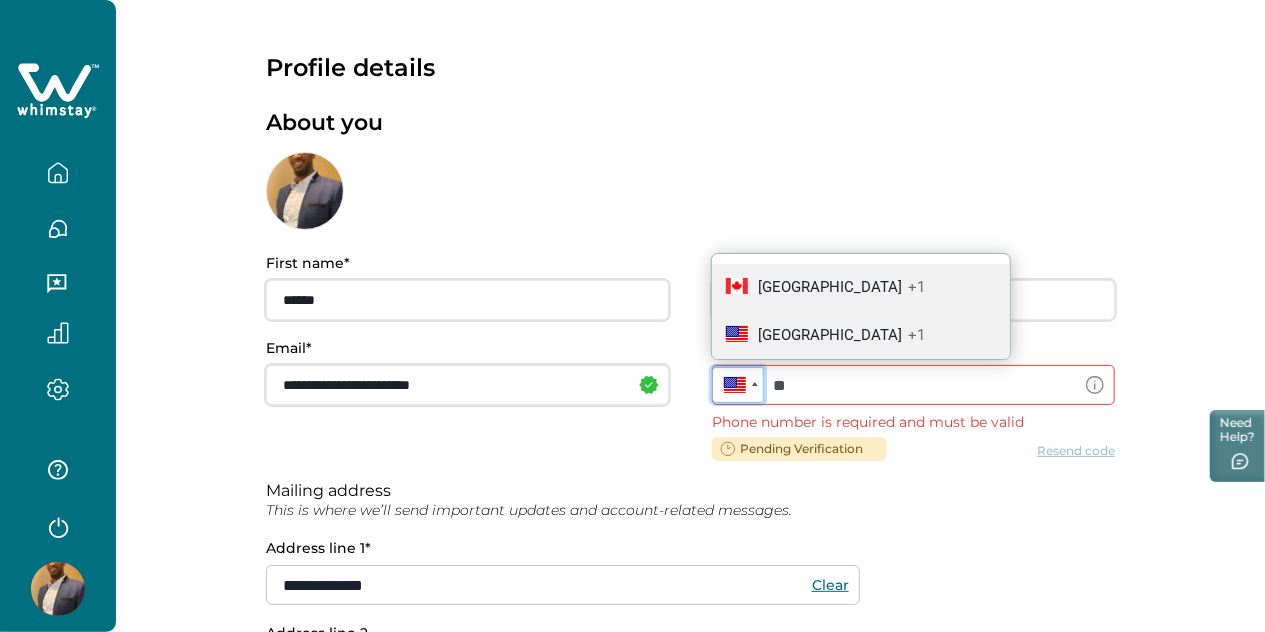 scroll, scrollTop: 38, scrollLeft: 0, axis: vertical 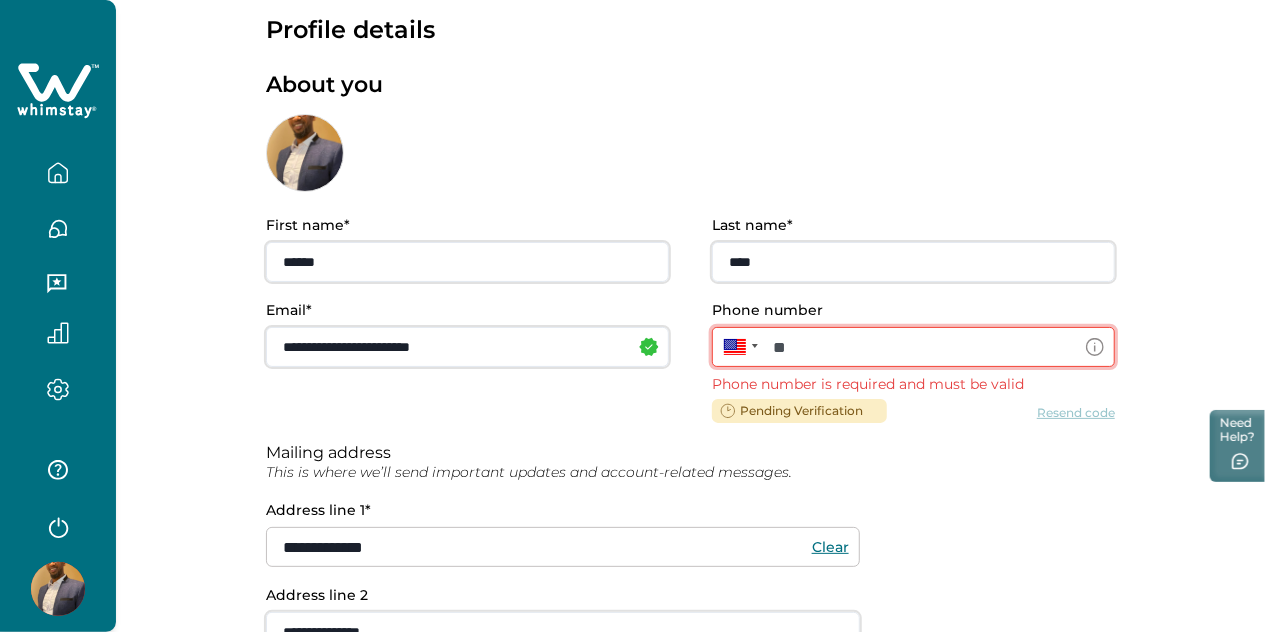 click on "**" at bounding box center (913, 347) 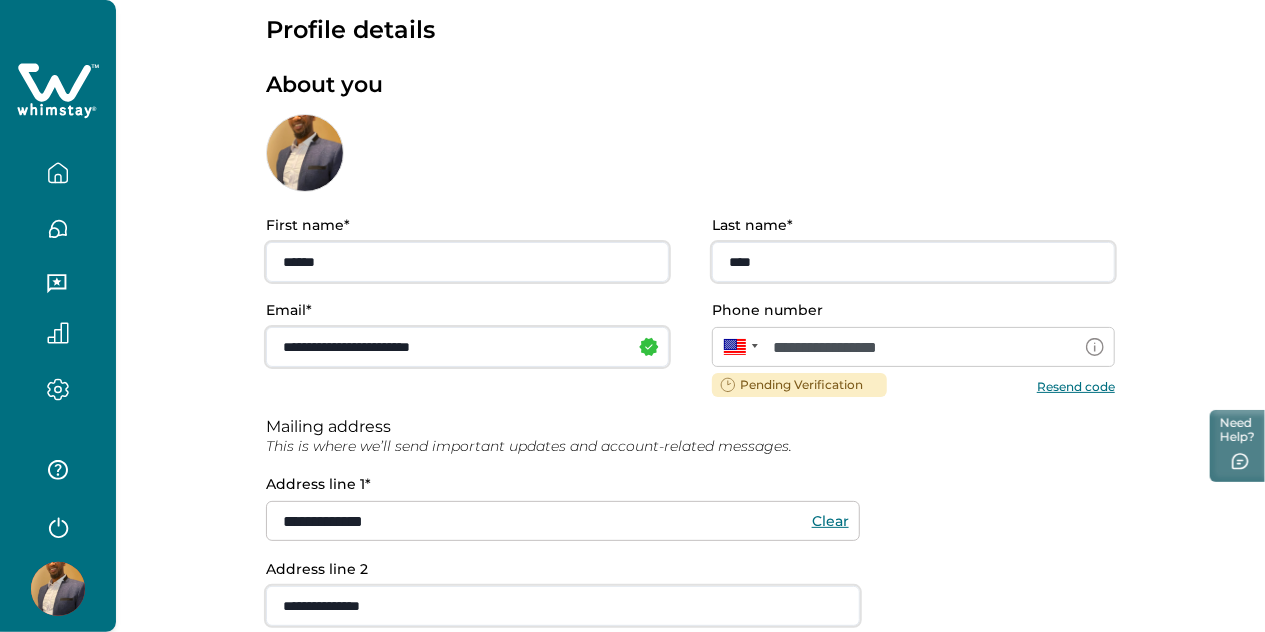 click on "Resend code" at bounding box center (1076, 385) 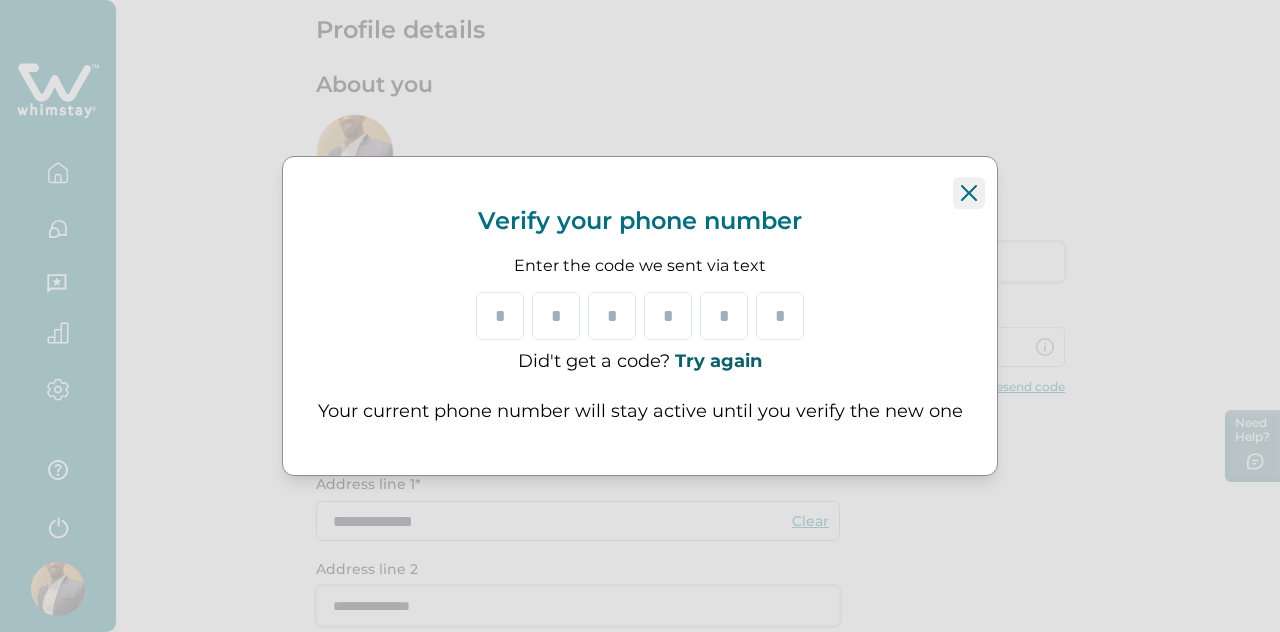 click 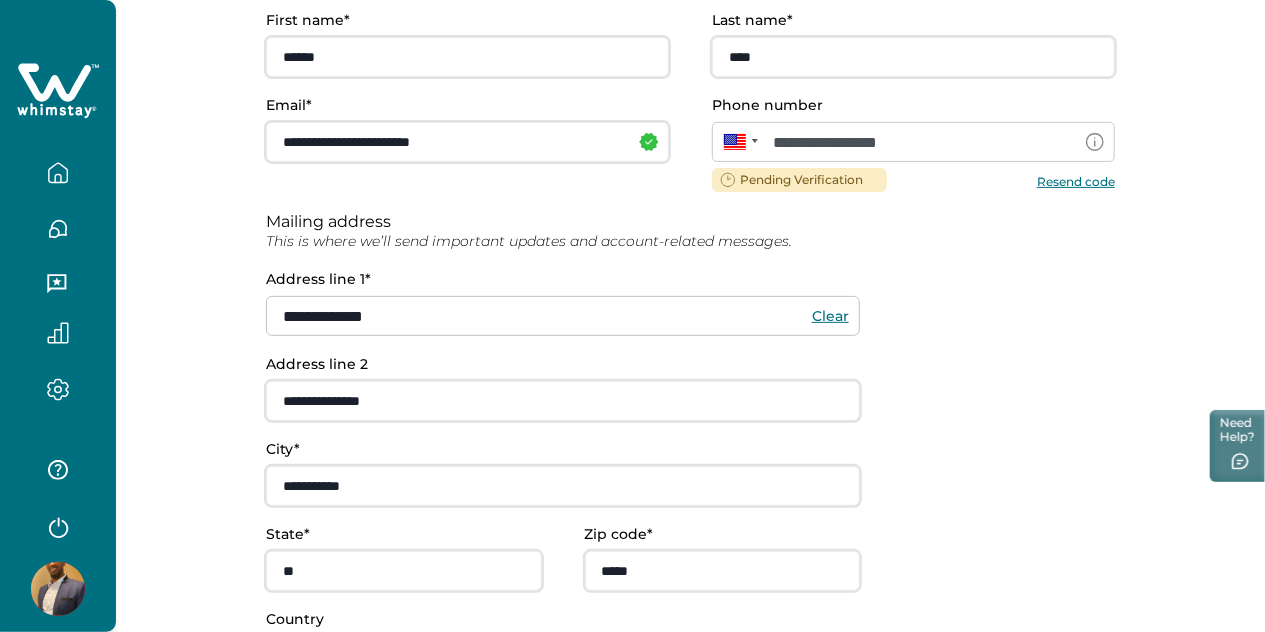 scroll, scrollTop: 0, scrollLeft: 0, axis: both 